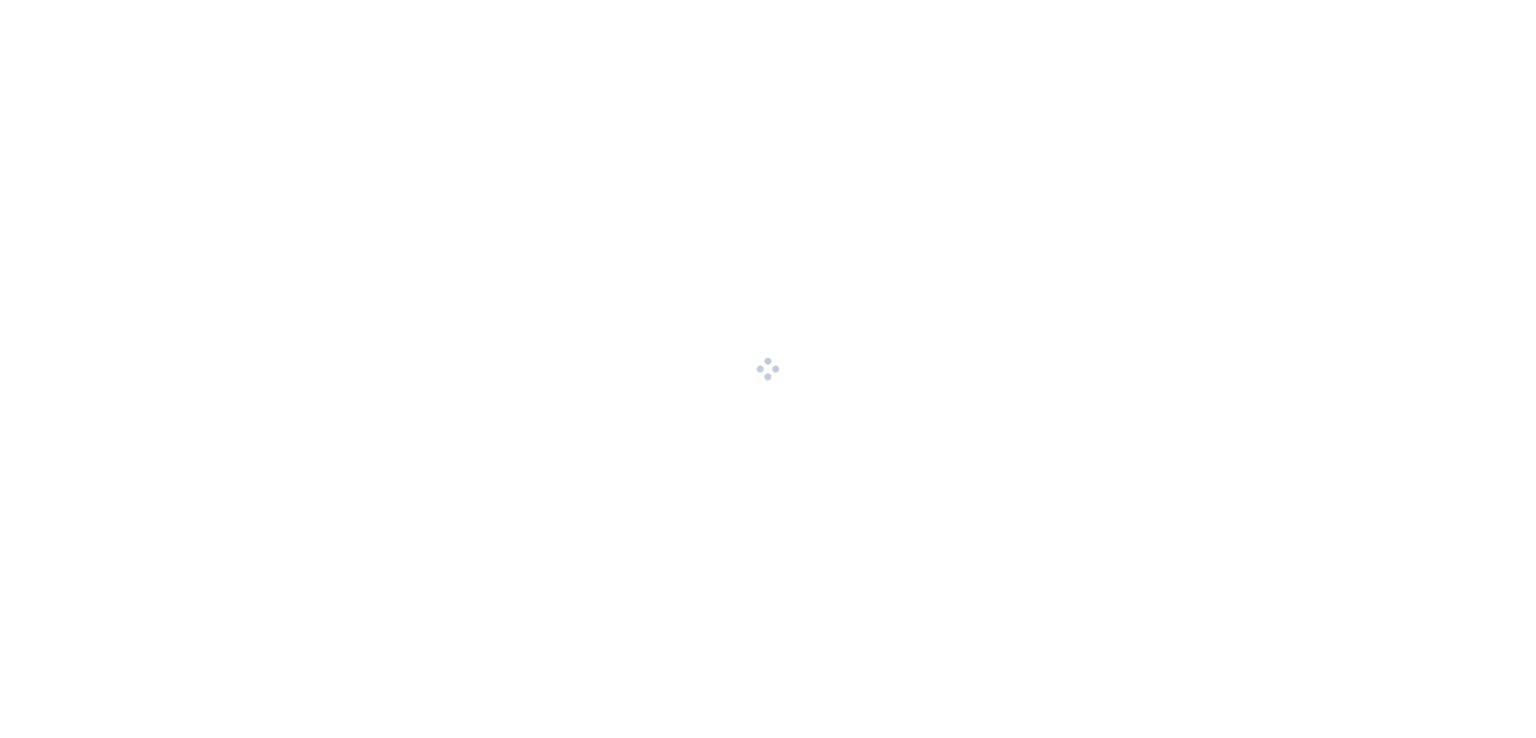scroll, scrollTop: 0, scrollLeft: 0, axis: both 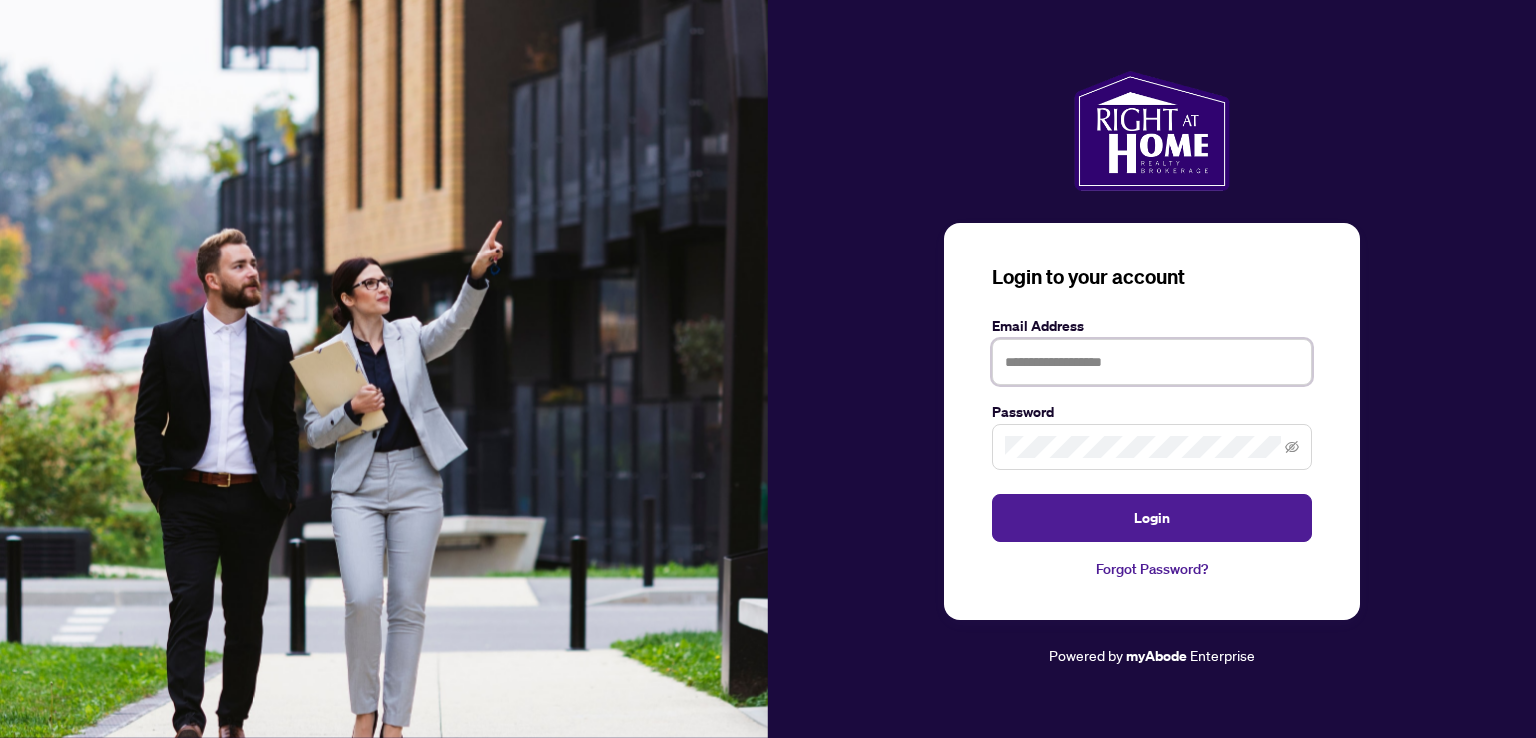 click at bounding box center [1152, 362] 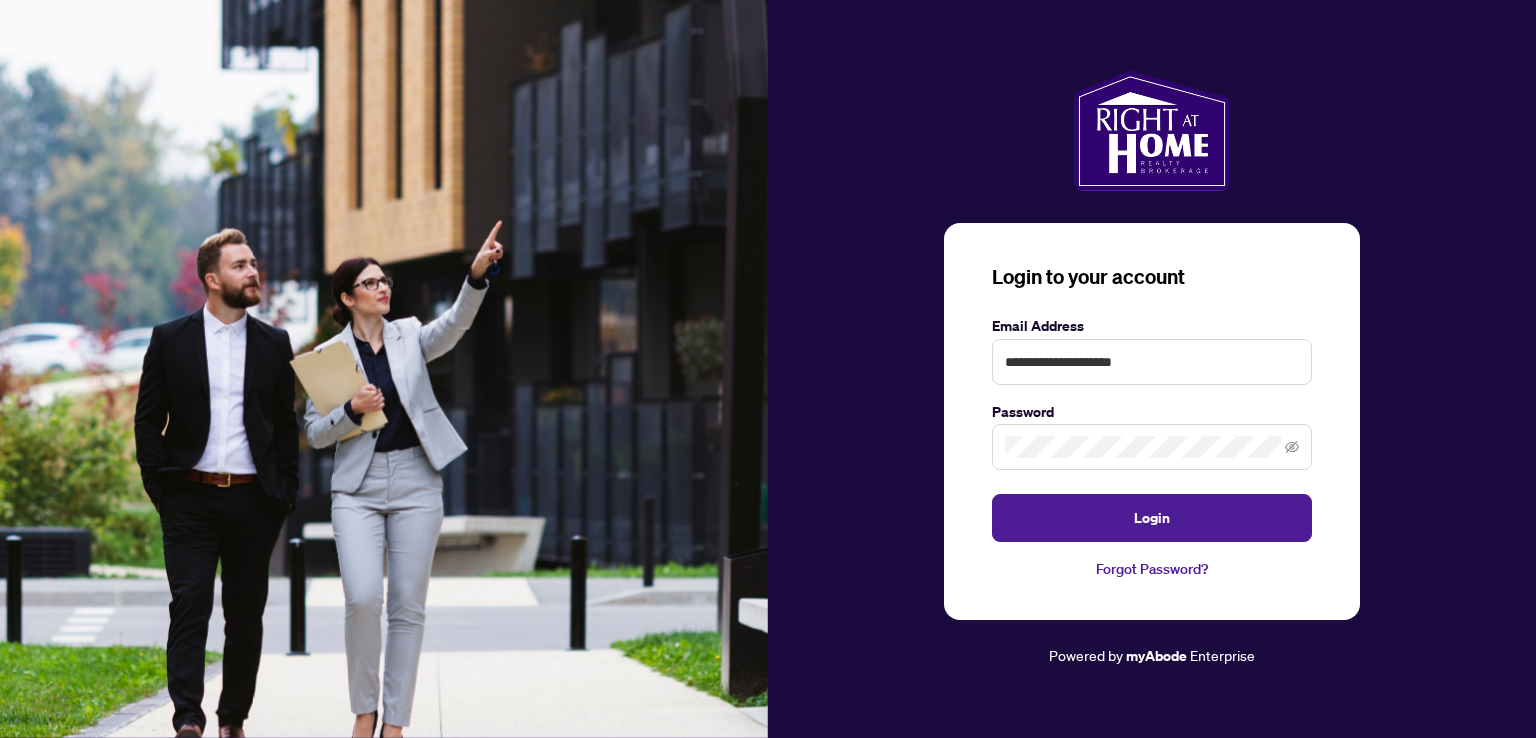 click at bounding box center (1152, 447) 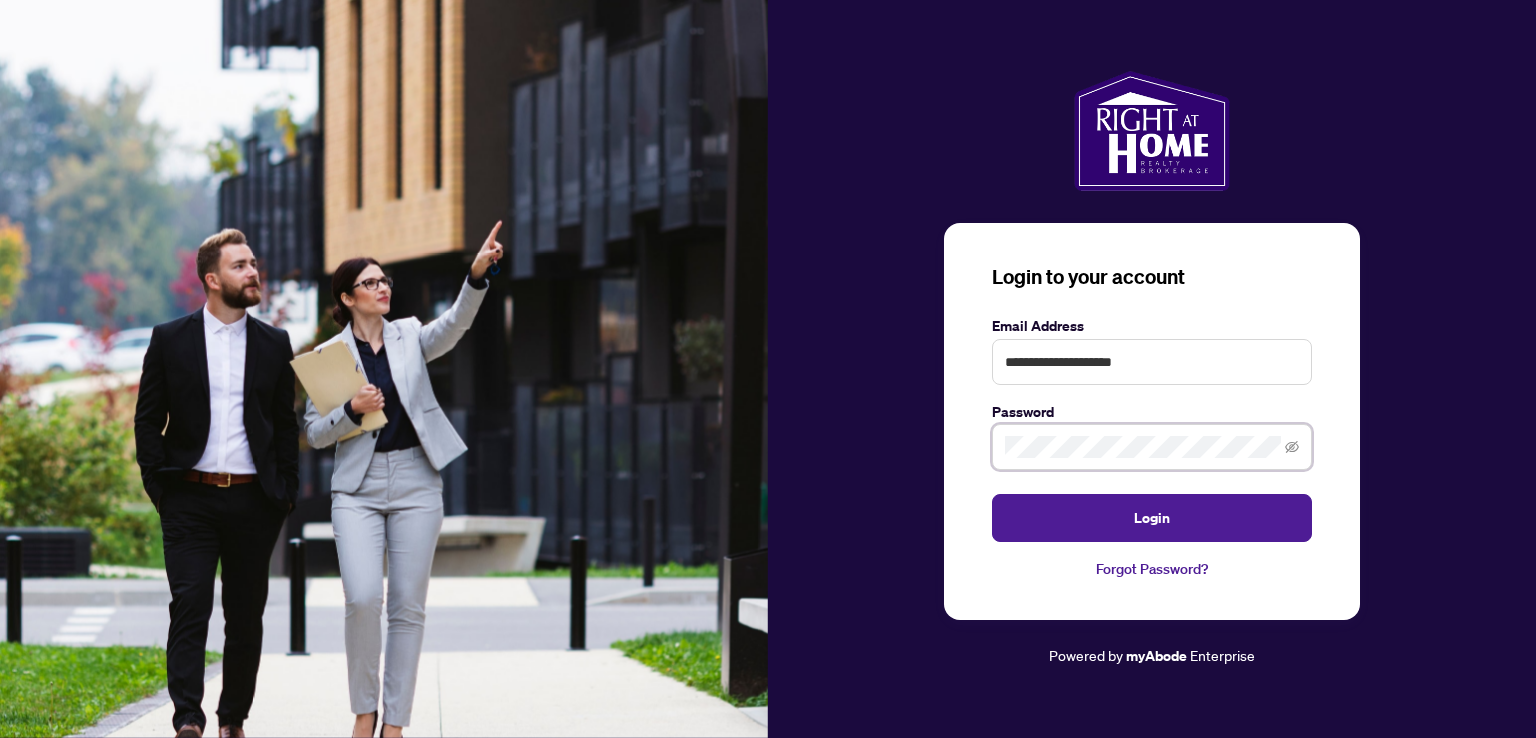 click on "Login" at bounding box center [1152, 518] 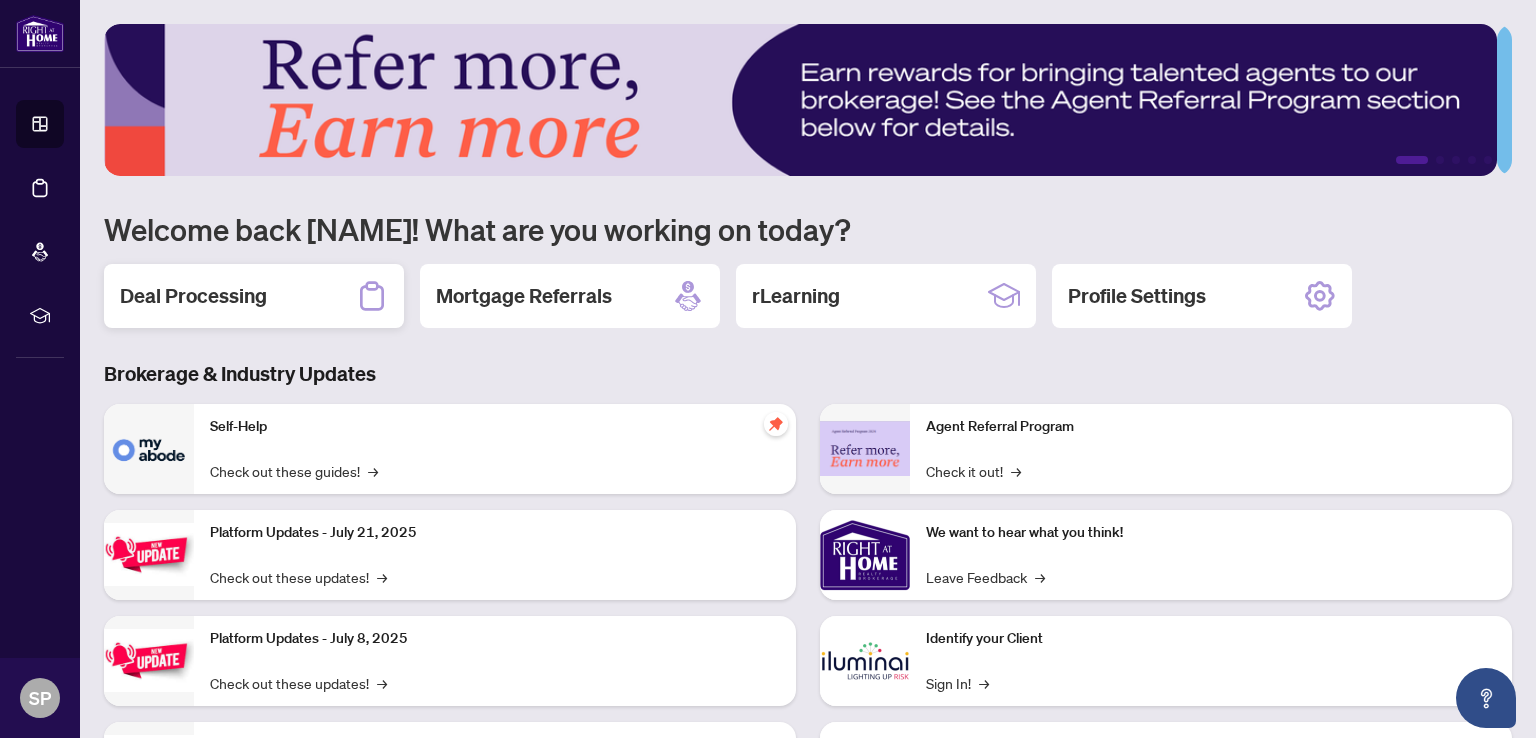 click on "Deal Processing" at bounding box center [193, 296] 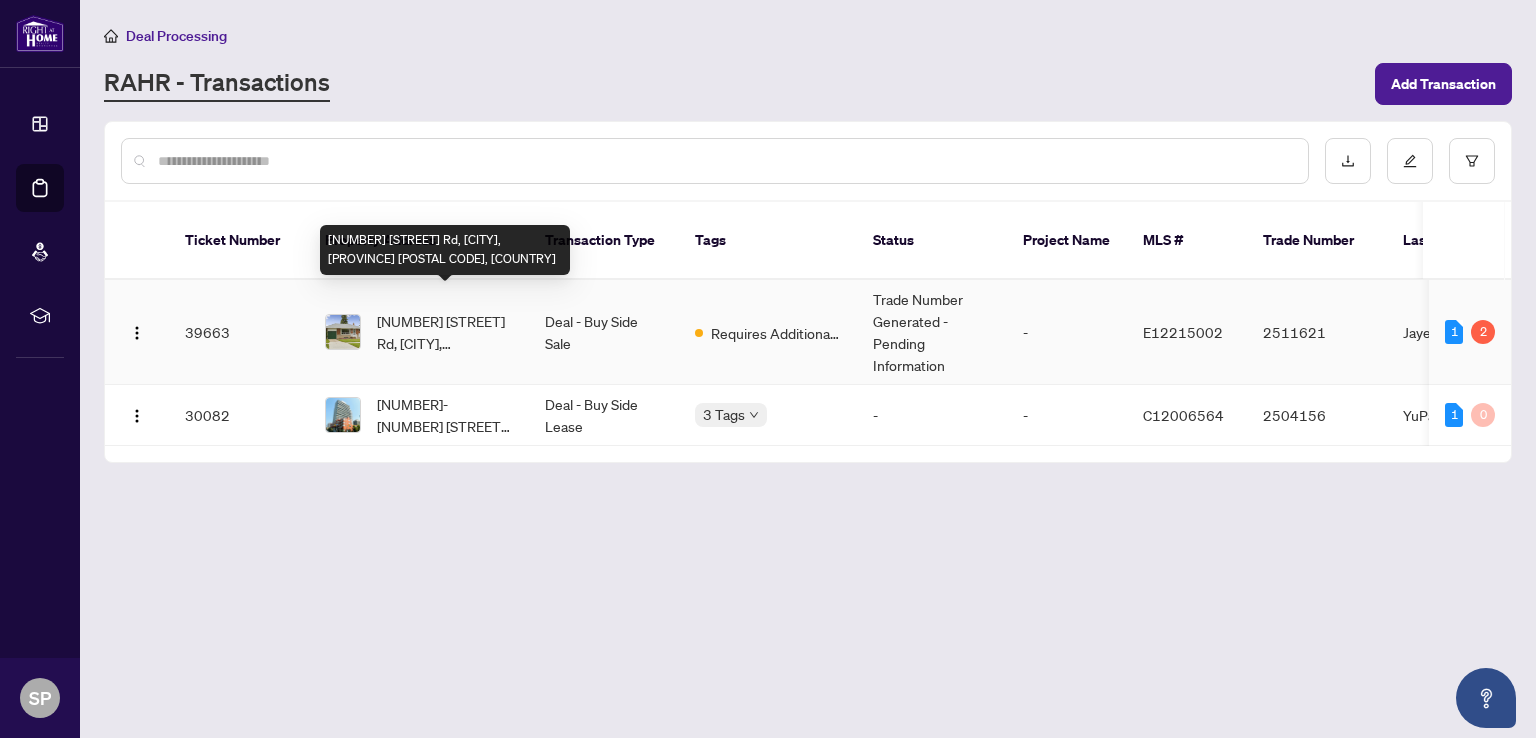 click on "[NUMBER] [STREET] Rd, [CITY], [PROVINCE] [POSTAL CODE], [COUNTRY]" at bounding box center (445, 332) 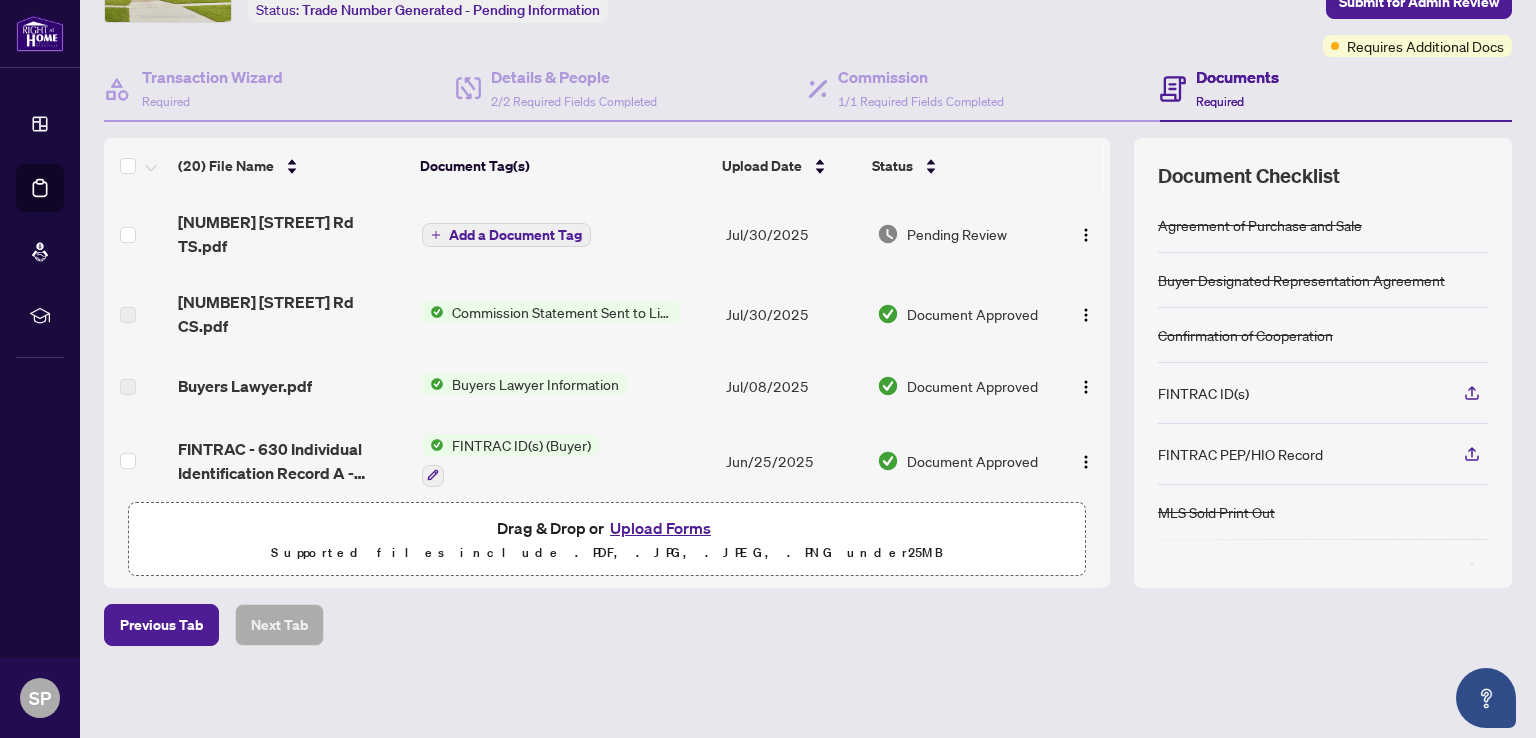 scroll, scrollTop: 0, scrollLeft: 0, axis: both 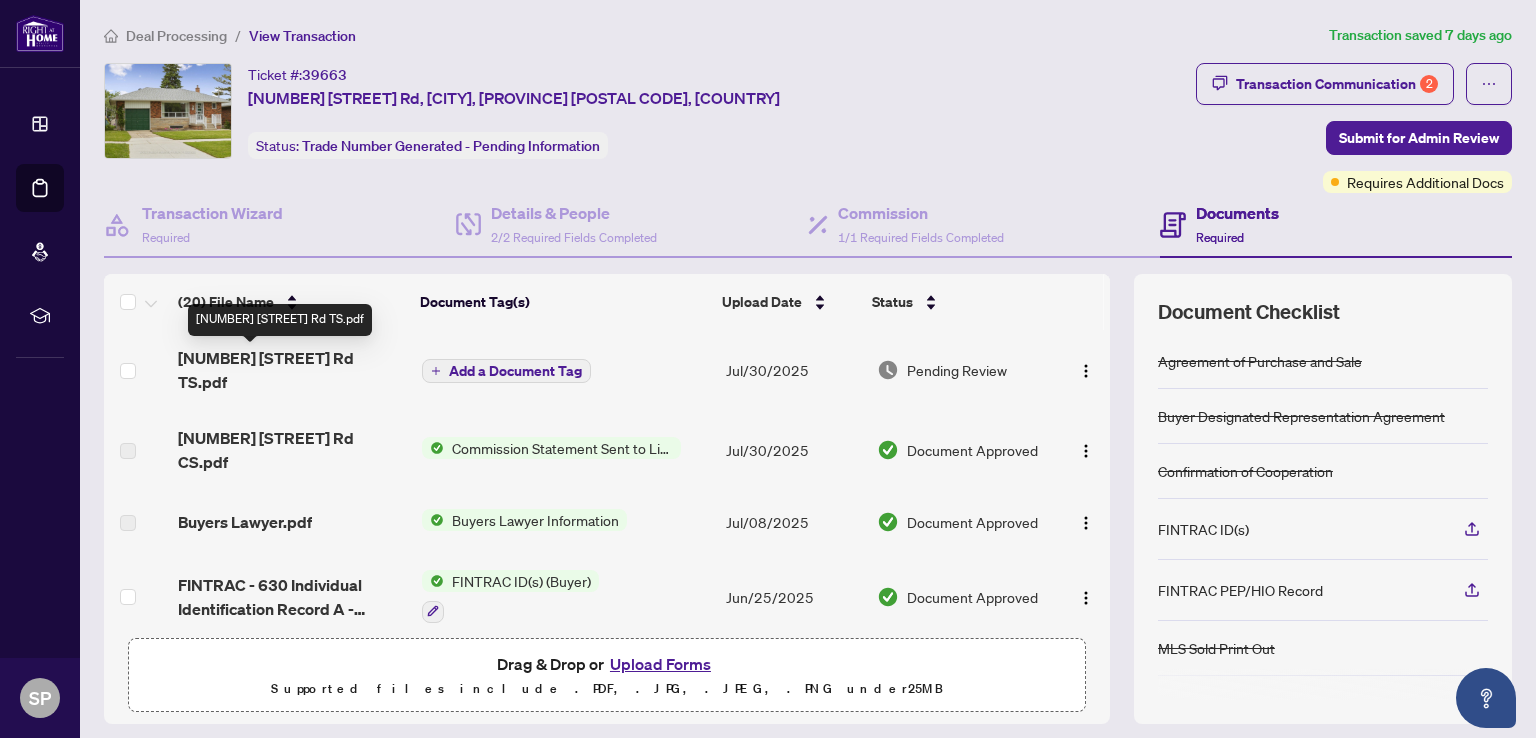 click on "[NUMBER] [STREET] Rd TS.pdf" at bounding box center (291, 370) 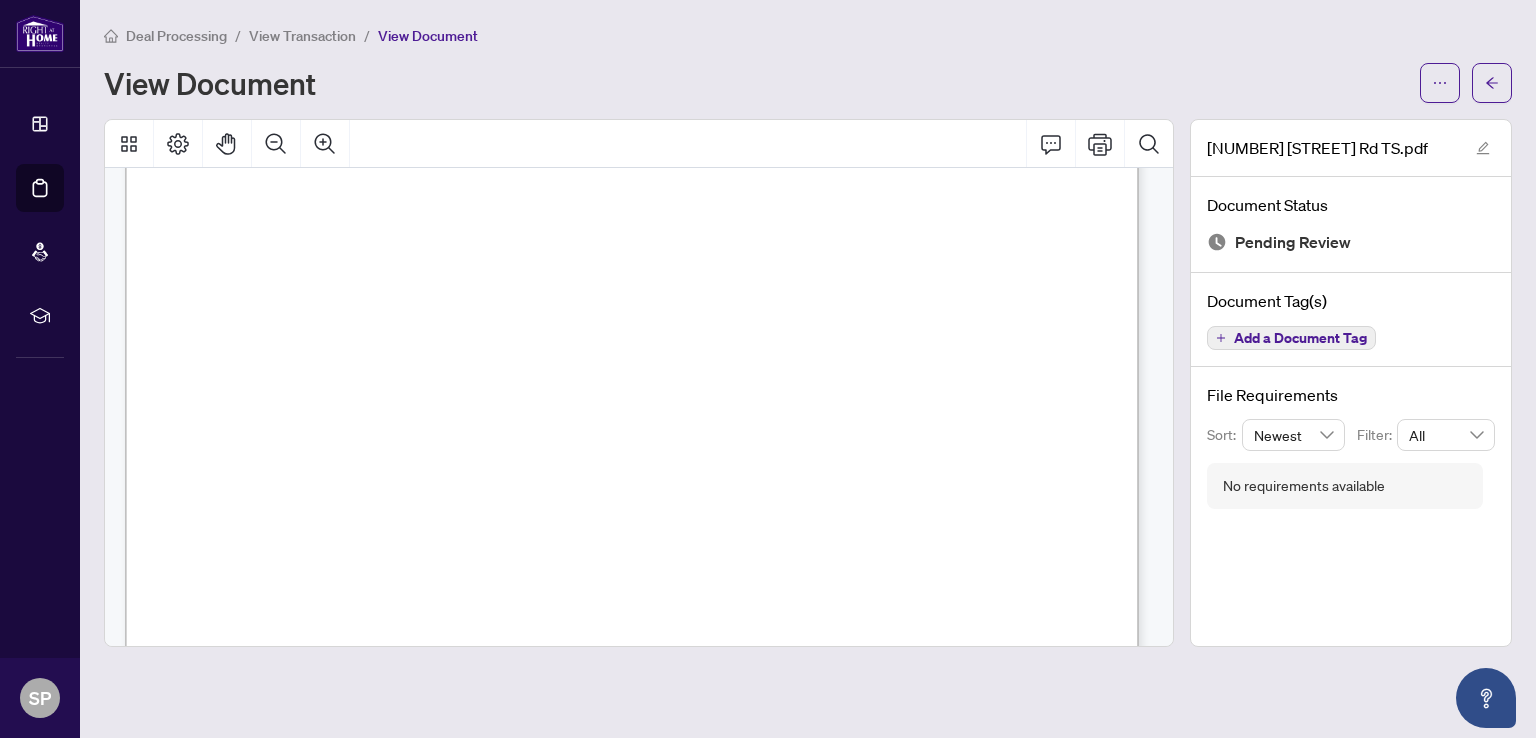 scroll, scrollTop: 0, scrollLeft: 0, axis: both 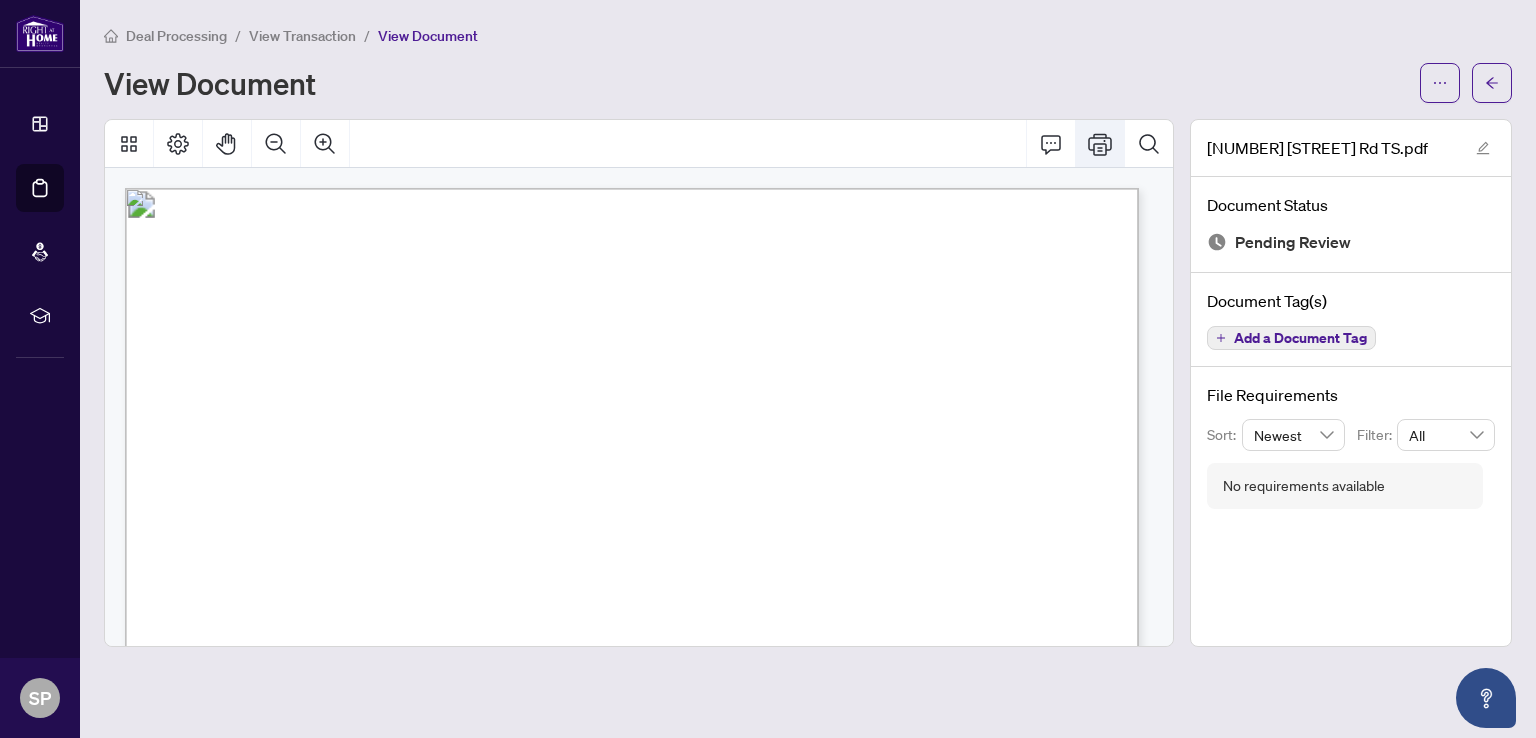 click 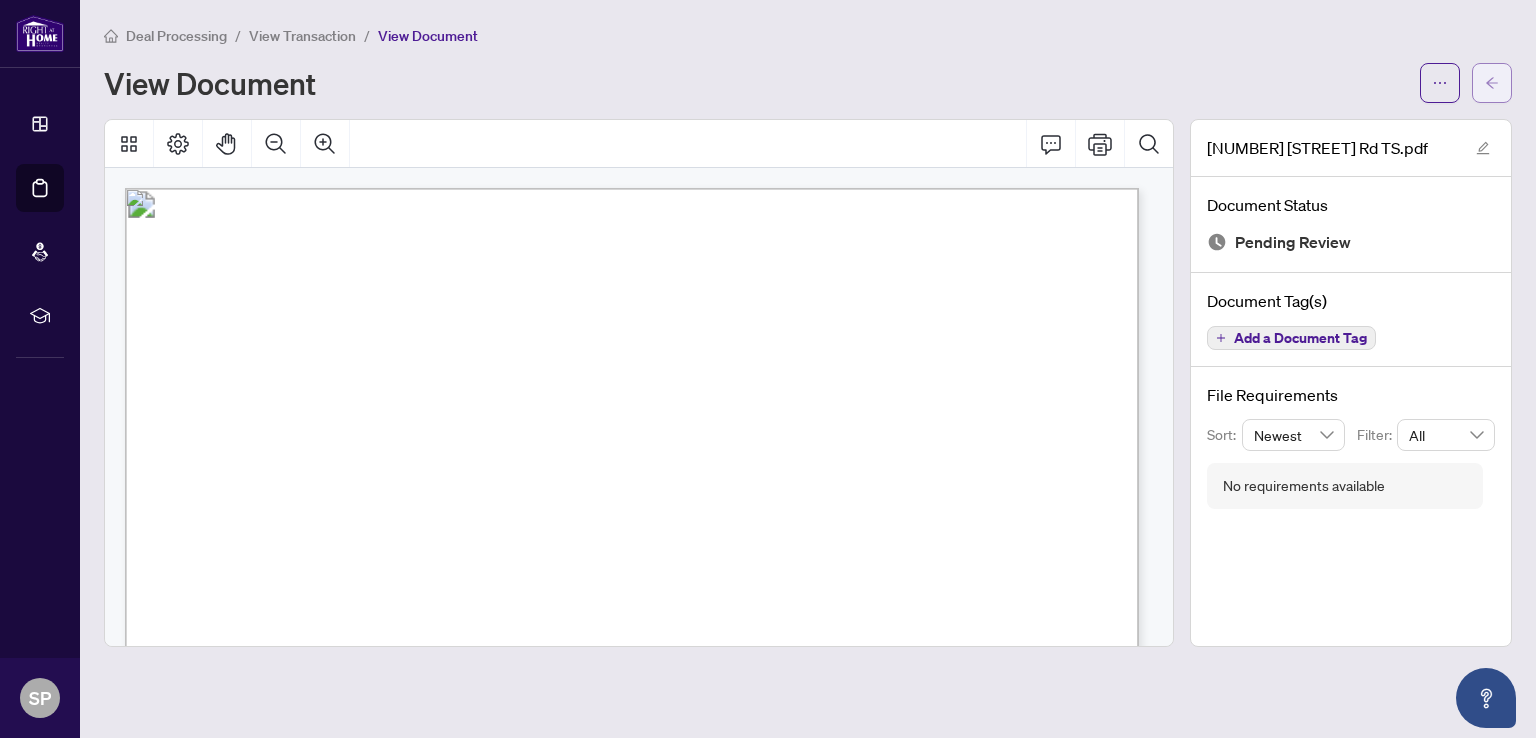 click 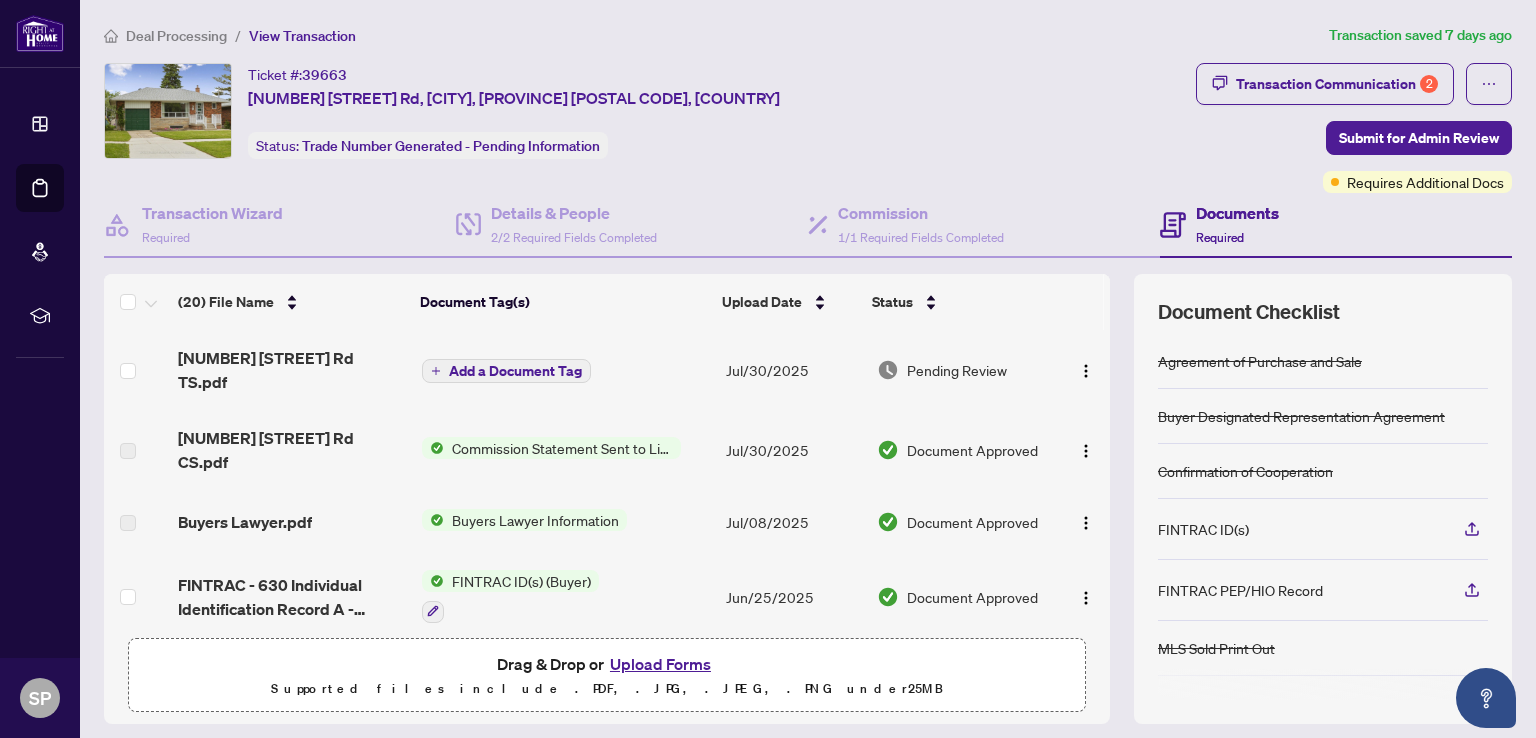 scroll, scrollTop: 136, scrollLeft: 0, axis: vertical 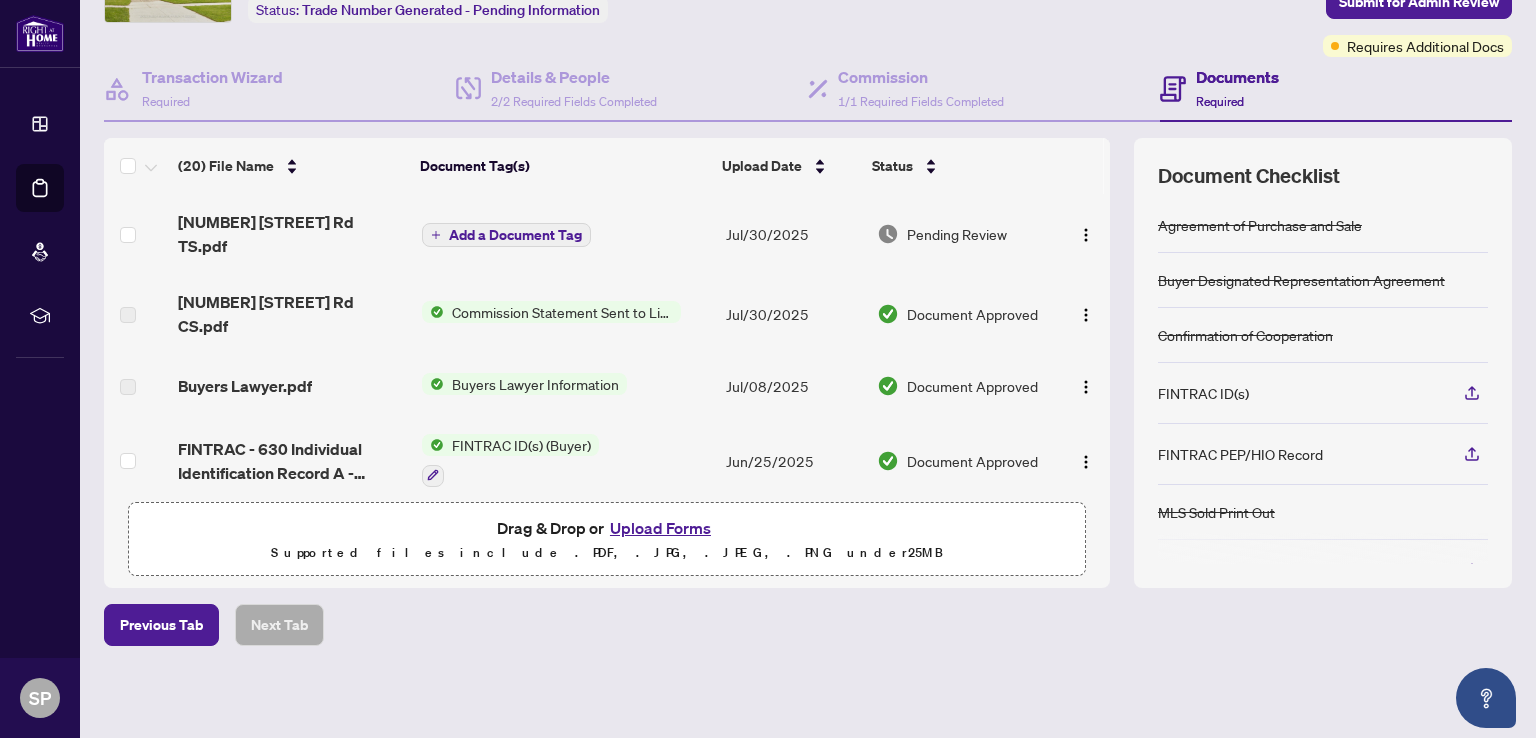 click on "Upload Forms" at bounding box center [660, 528] 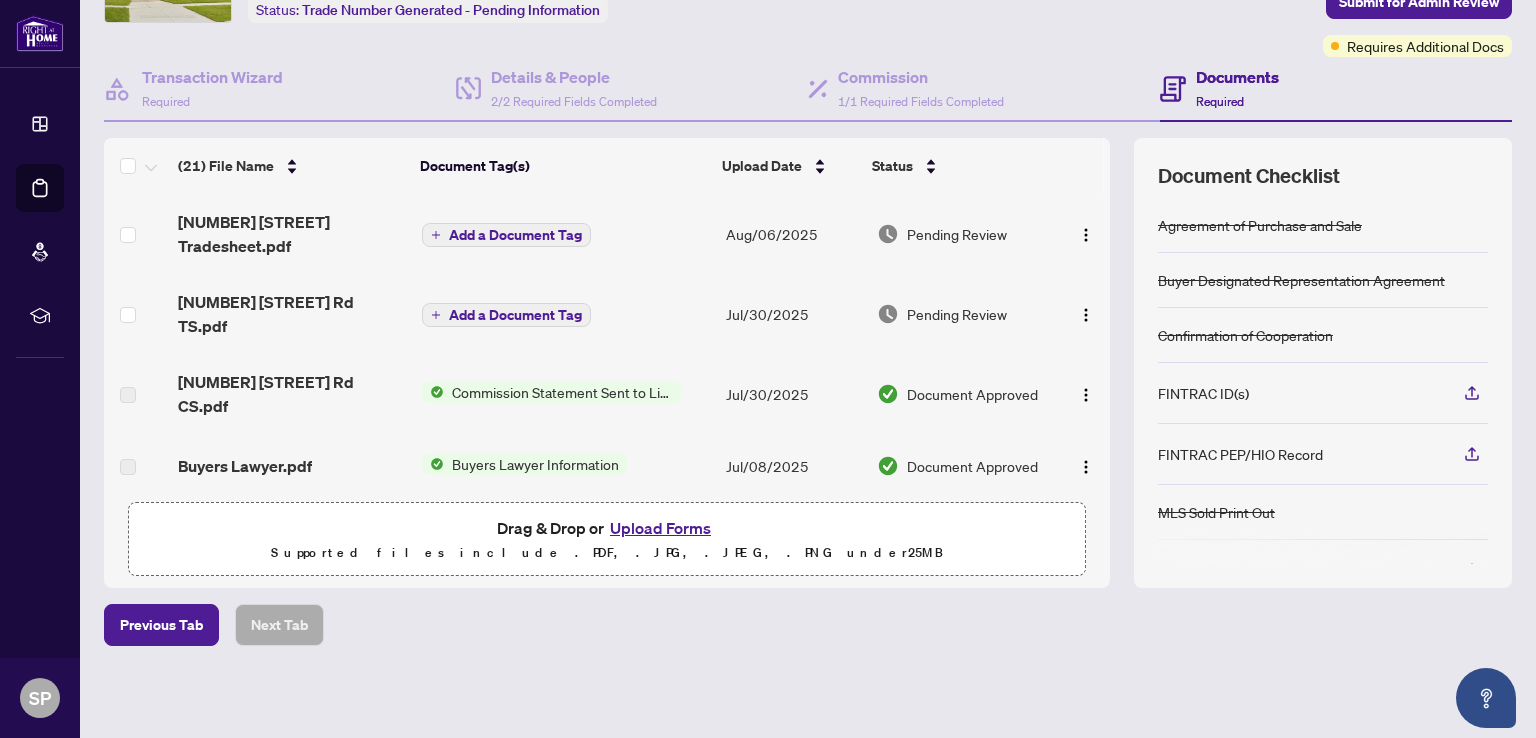 click on "Add a Document Tag" at bounding box center (515, 235) 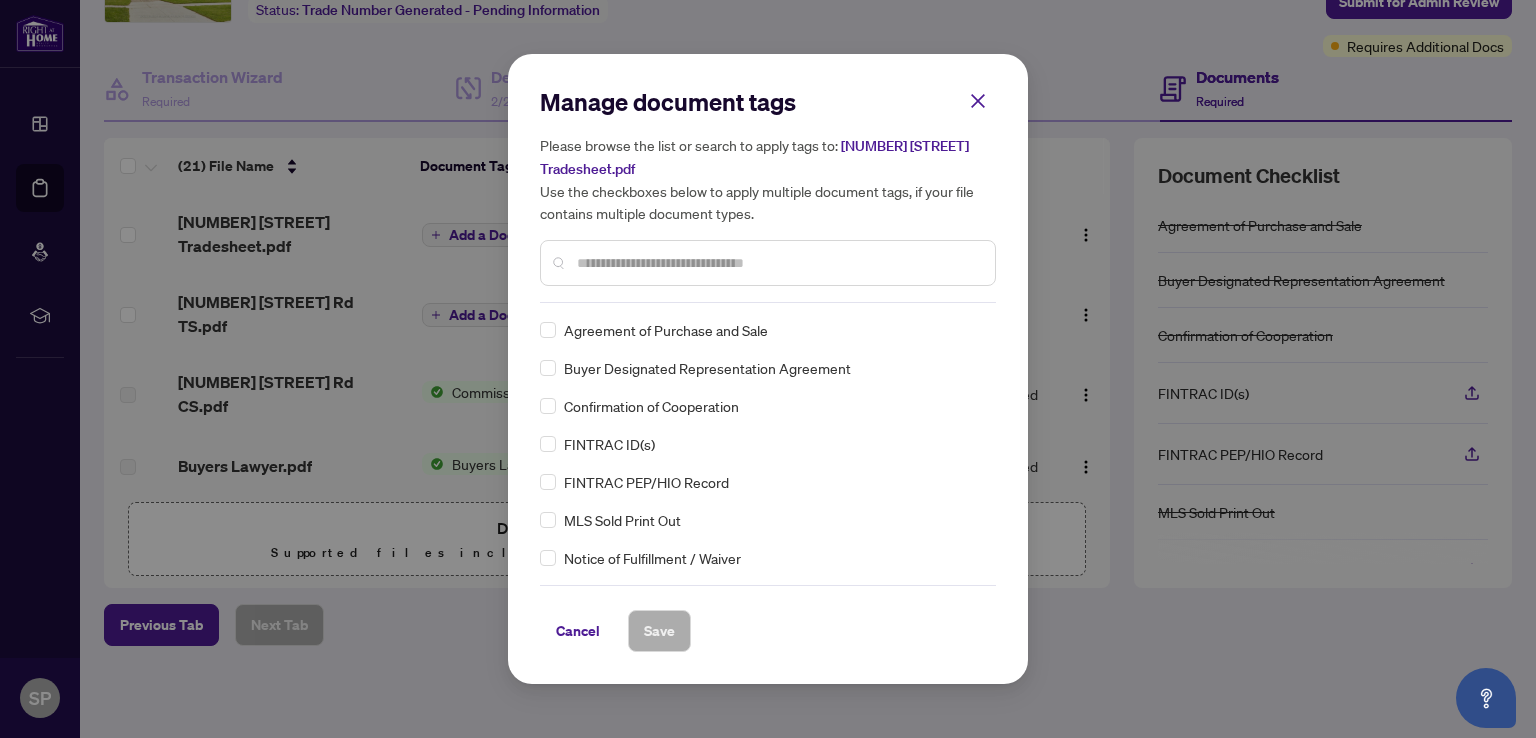 click on "Manage document tags Please browse the list or search to apply tags to:   4 Brewton Road Tradesheet.pdf   Use the checkboxes below to apply multiple document tags, if your file contains multiple document types.   Agreement of Purchase and Sale Buyer Designated Representation Agreement Confirmation of Cooperation FINTRAC ID(s) FINTRAC PEP/HIO Record MLS Sold Print Out Notice of Fulfillment / Waiver Receipt of Funds Record RECO Information Guide Registrants Disclosure of Interest 1st Page of the APS Advance Paperwork Agent Correspondence Agreement of Assignment of Purchase and Sale Agreement to Cooperate /Broker Referral Agreement to Lease Articles of Incorporation Back to Vendor Letter Belongs to Another Transaction Builder's Consent Buyer Designated Representation Agreement Buyers Lawyer Information Certificate of Estate Trustee(s) Client Refused to Sign Closing Date Change Co-op Brokerage Commission Statement Co-op EFT Co-operating Indemnity Agreement Commission Adjustment Commission Agreement Correspondence" at bounding box center [768, 369] 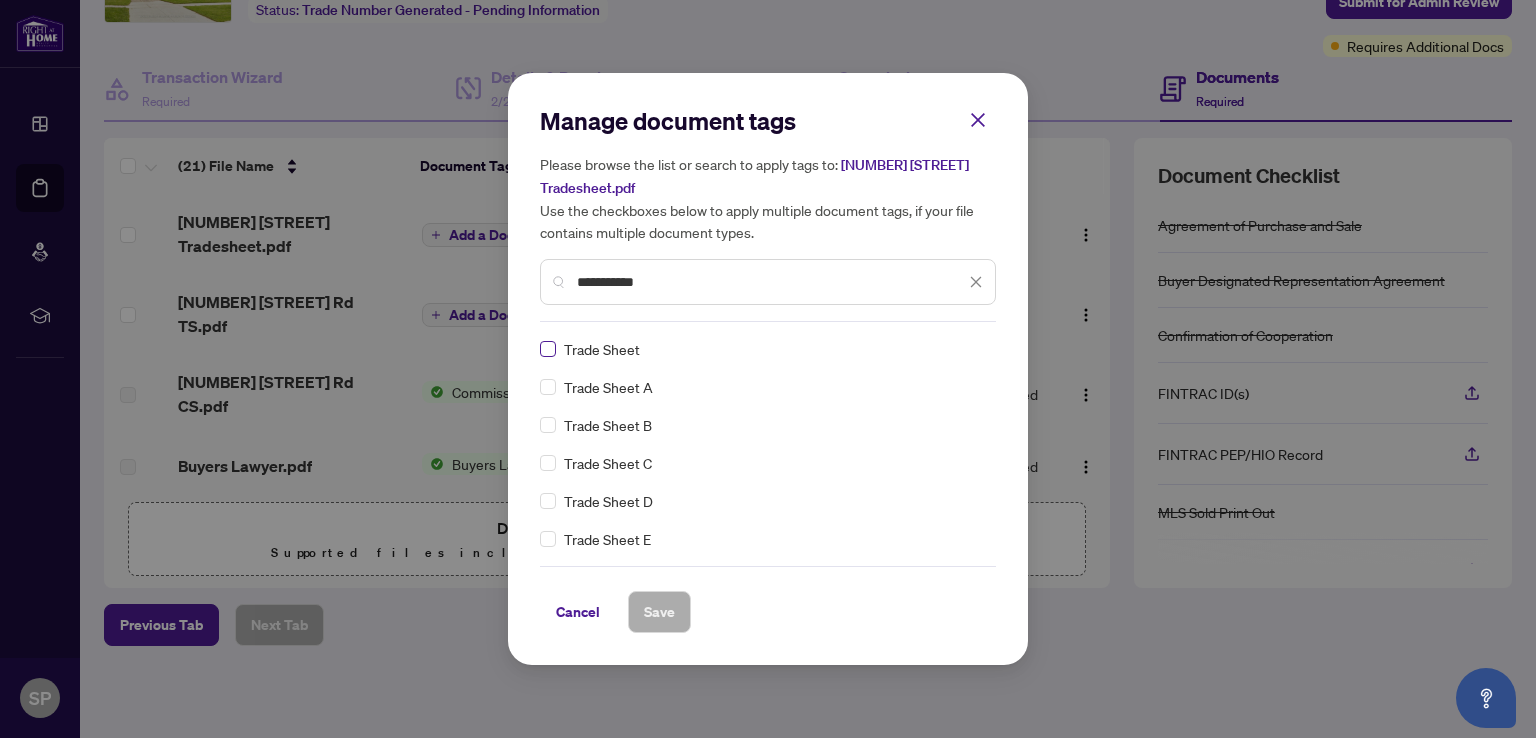 type on "**********" 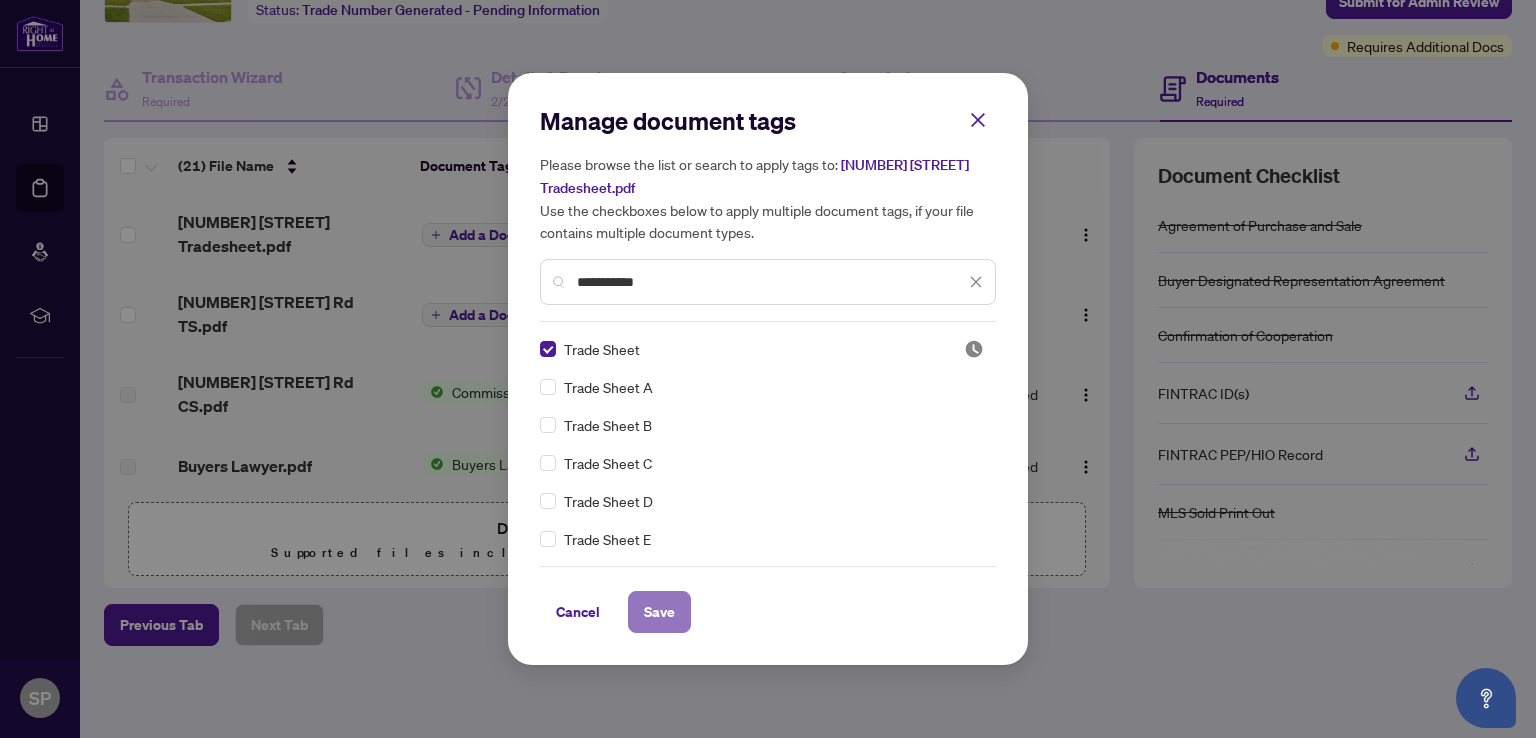 click on "Save" at bounding box center (659, 612) 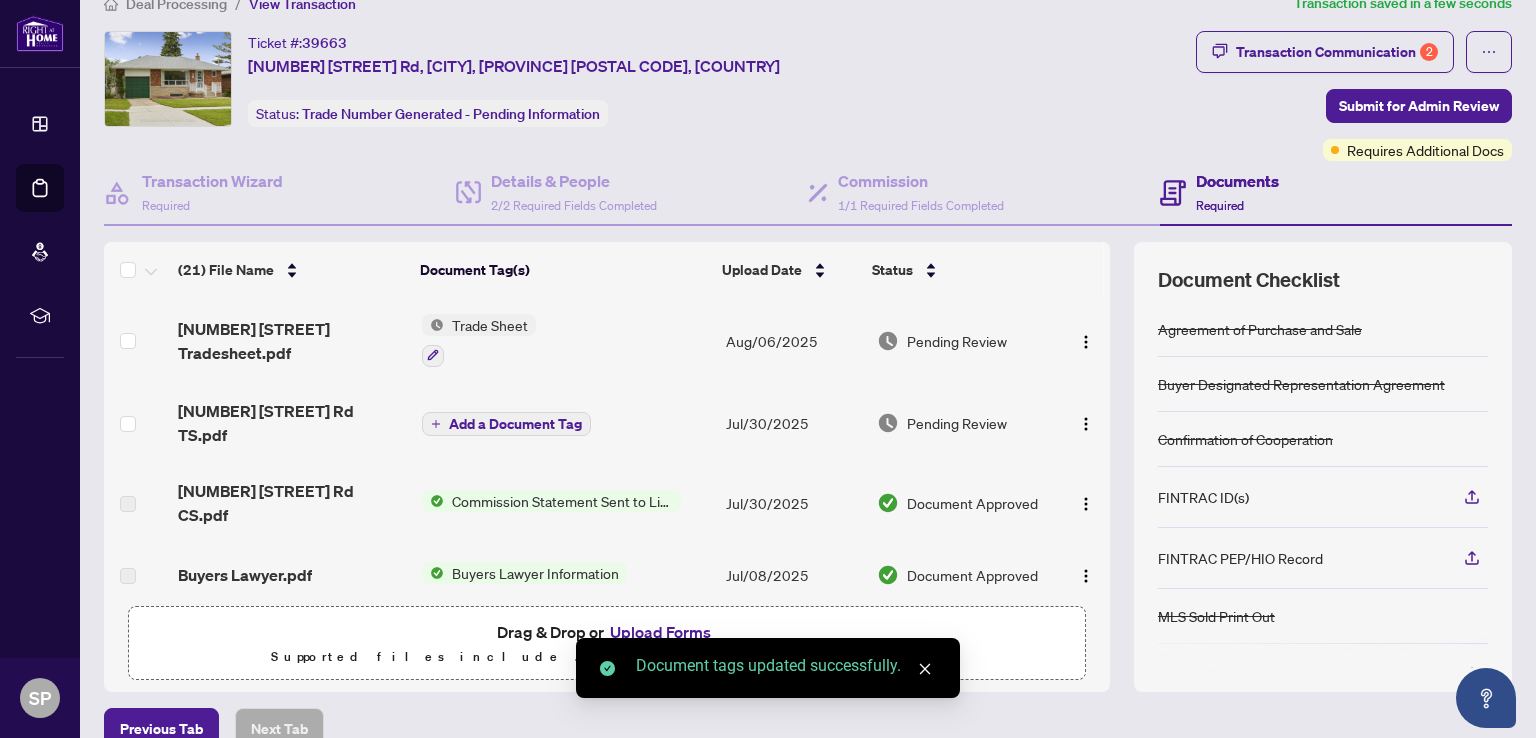 scroll, scrollTop: 0, scrollLeft: 0, axis: both 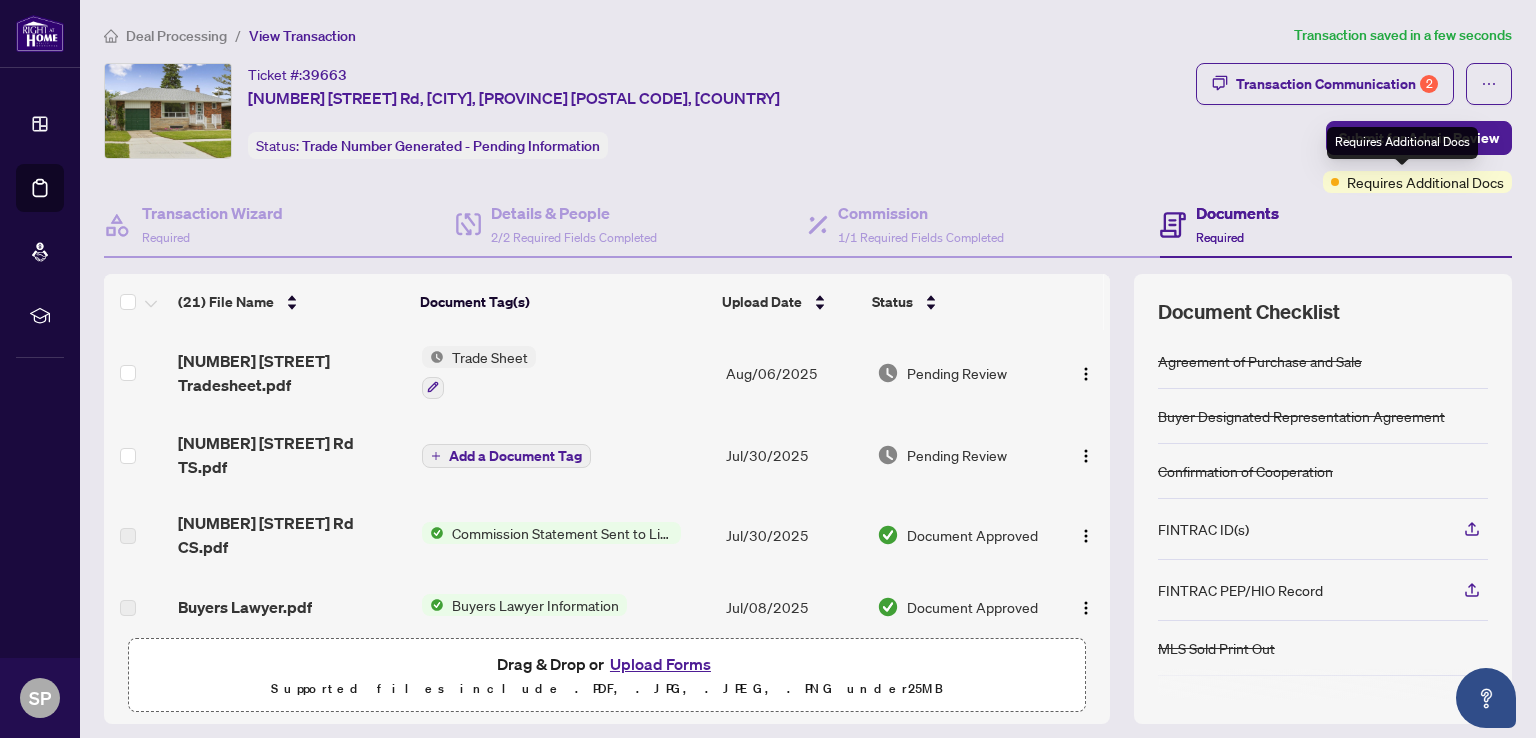 click on "Requires Additional Docs" at bounding box center [1425, 182] 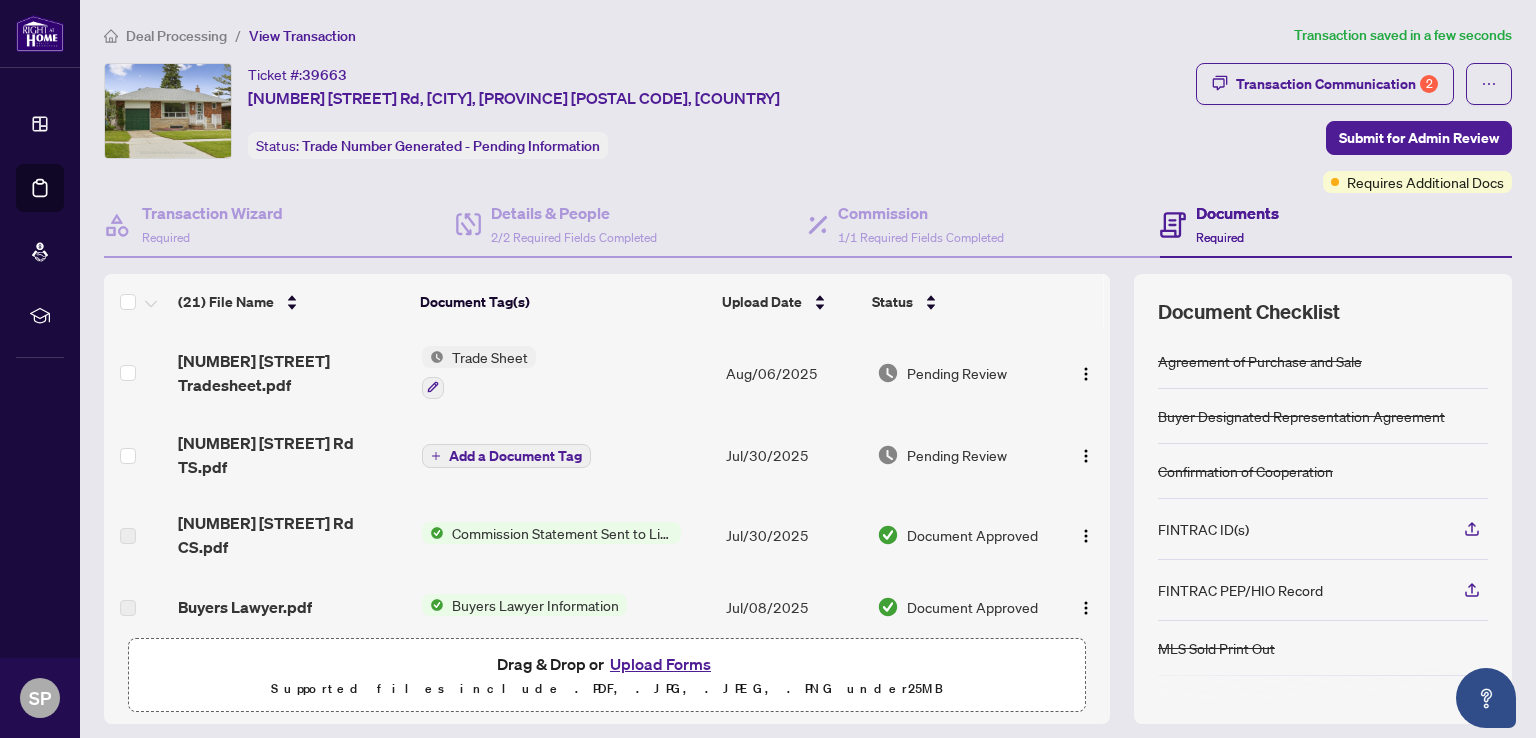 click on "Documents" at bounding box center [1237, 213] 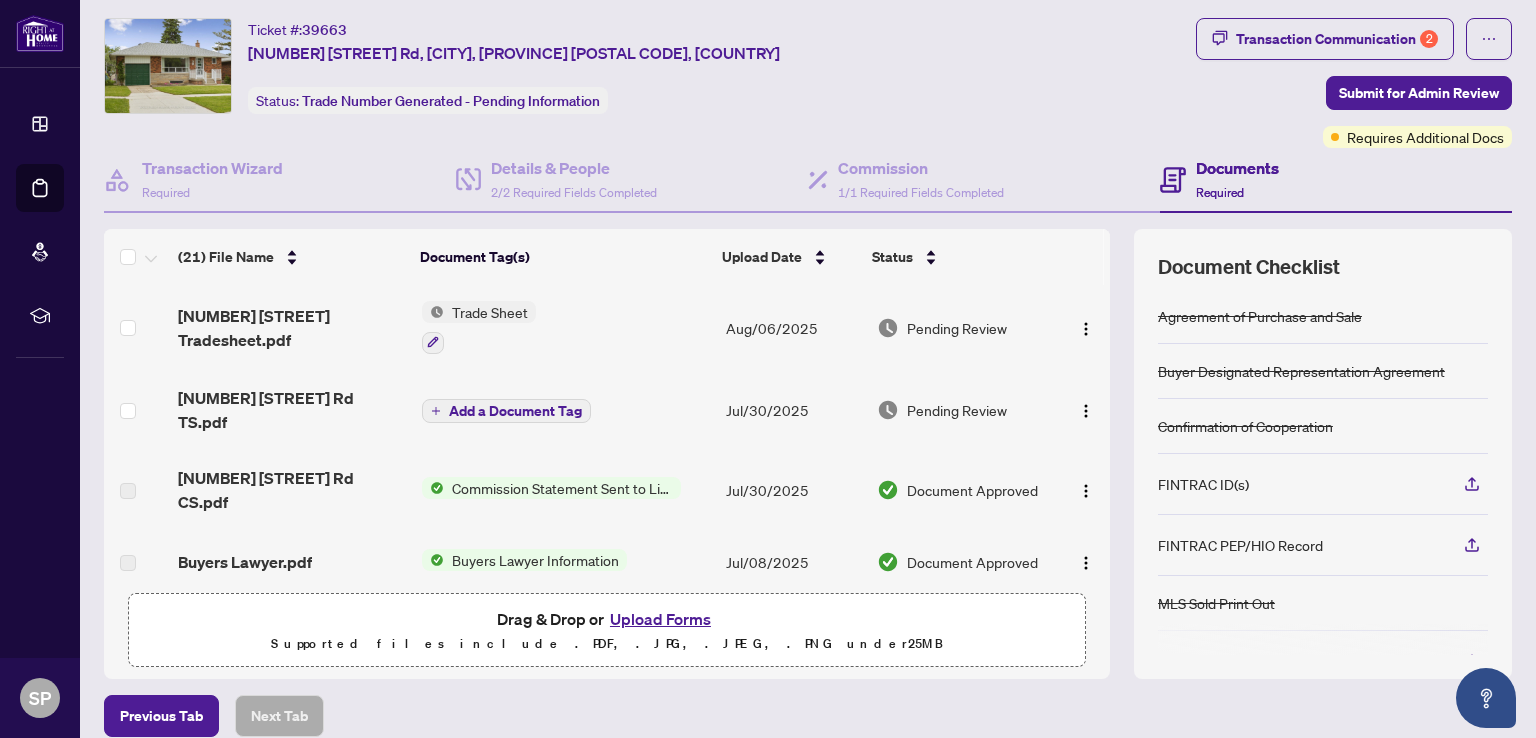 scroll, scrollTop: 0, scrollLeft: 0, axis: both 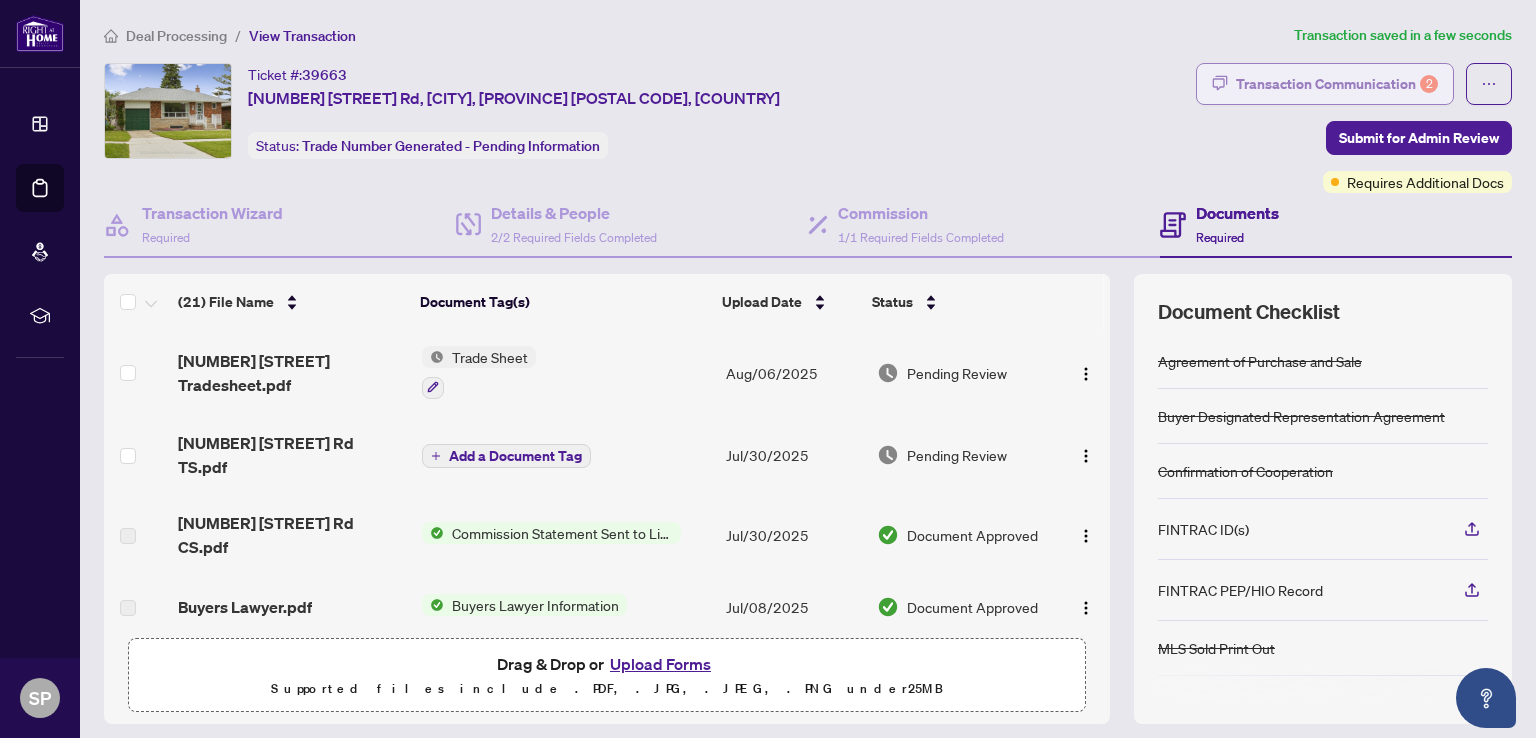 click on "Transaction Communication 2" at bounding box center (1337, 84) 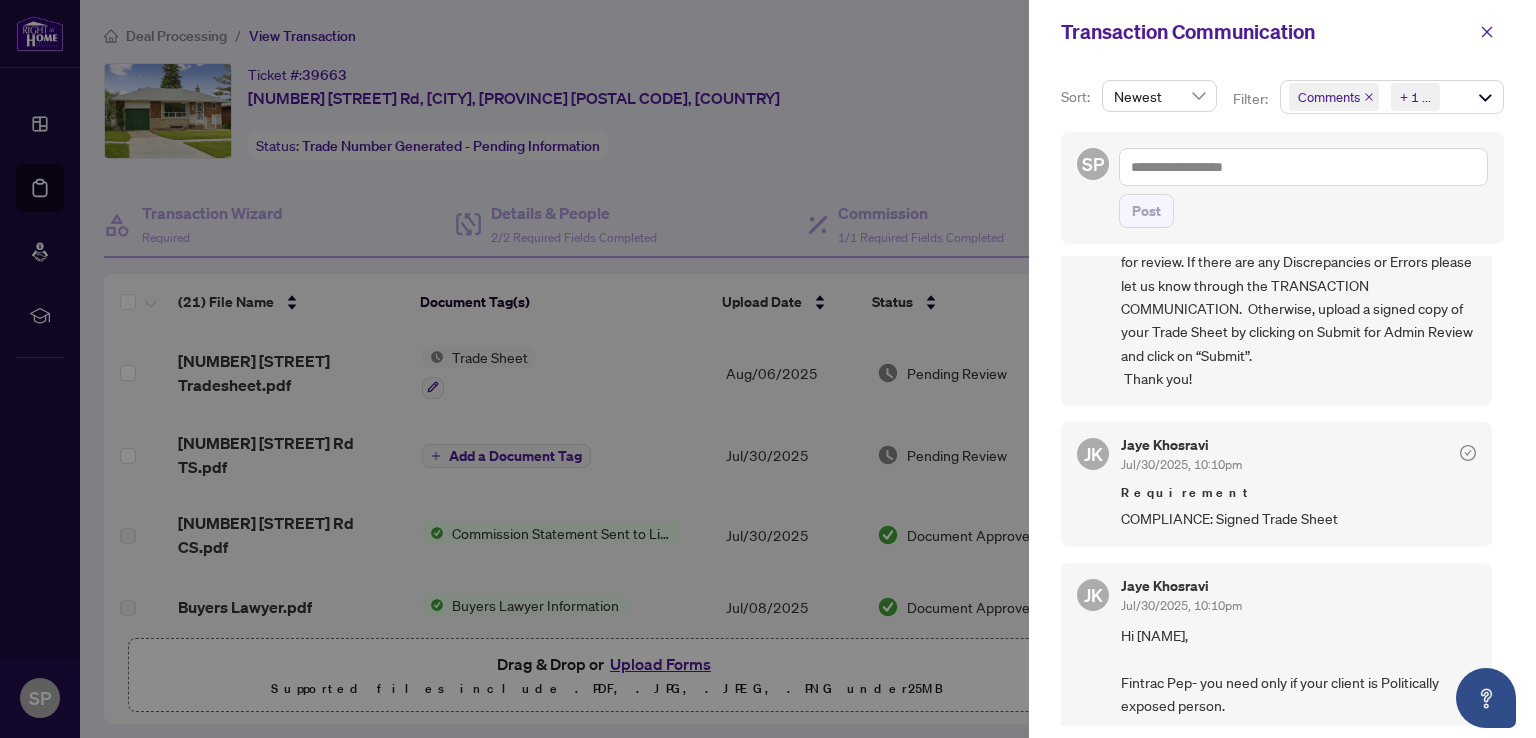 scroll, scrollTop: 179, scrollLeft: 0, axis: vertical 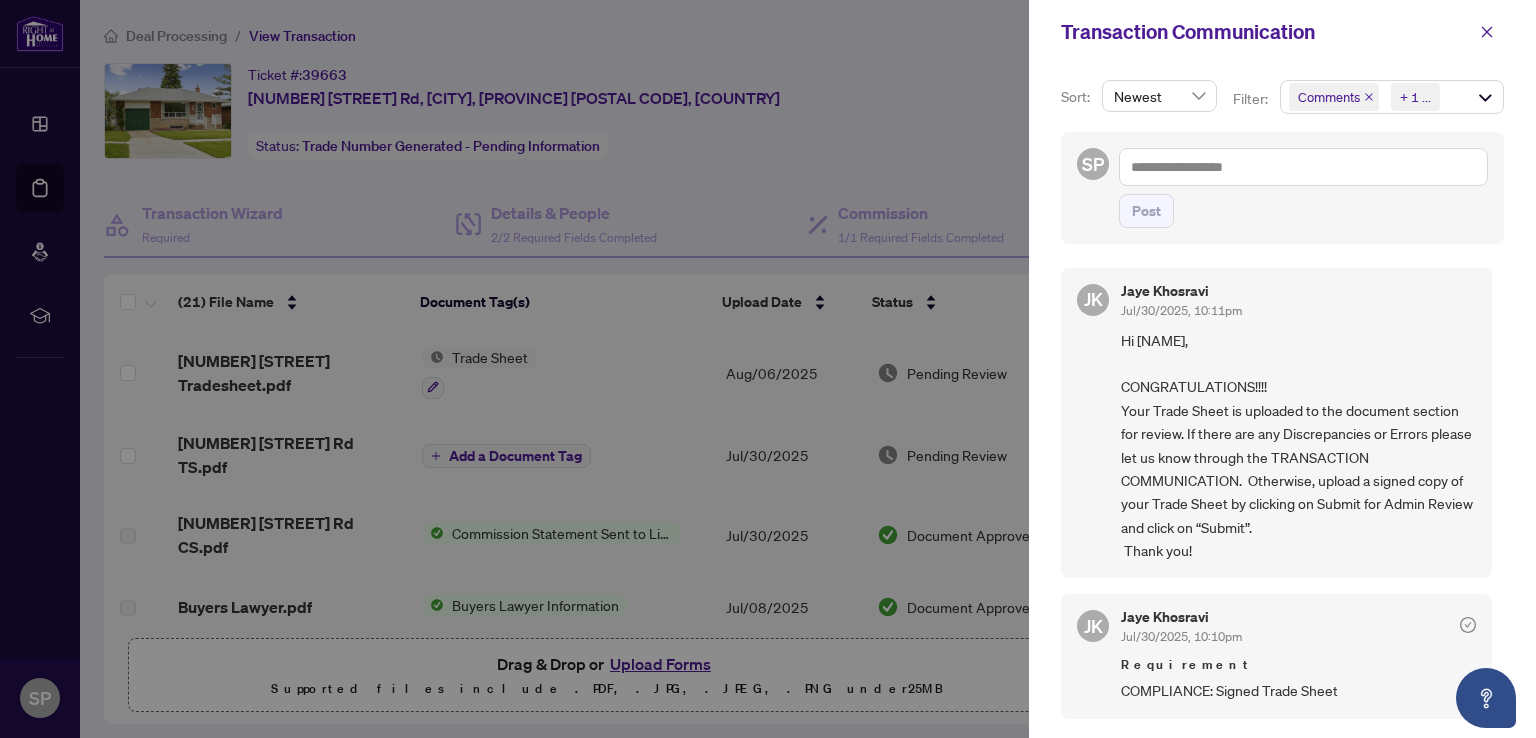 click at bounding box center [768, 369] 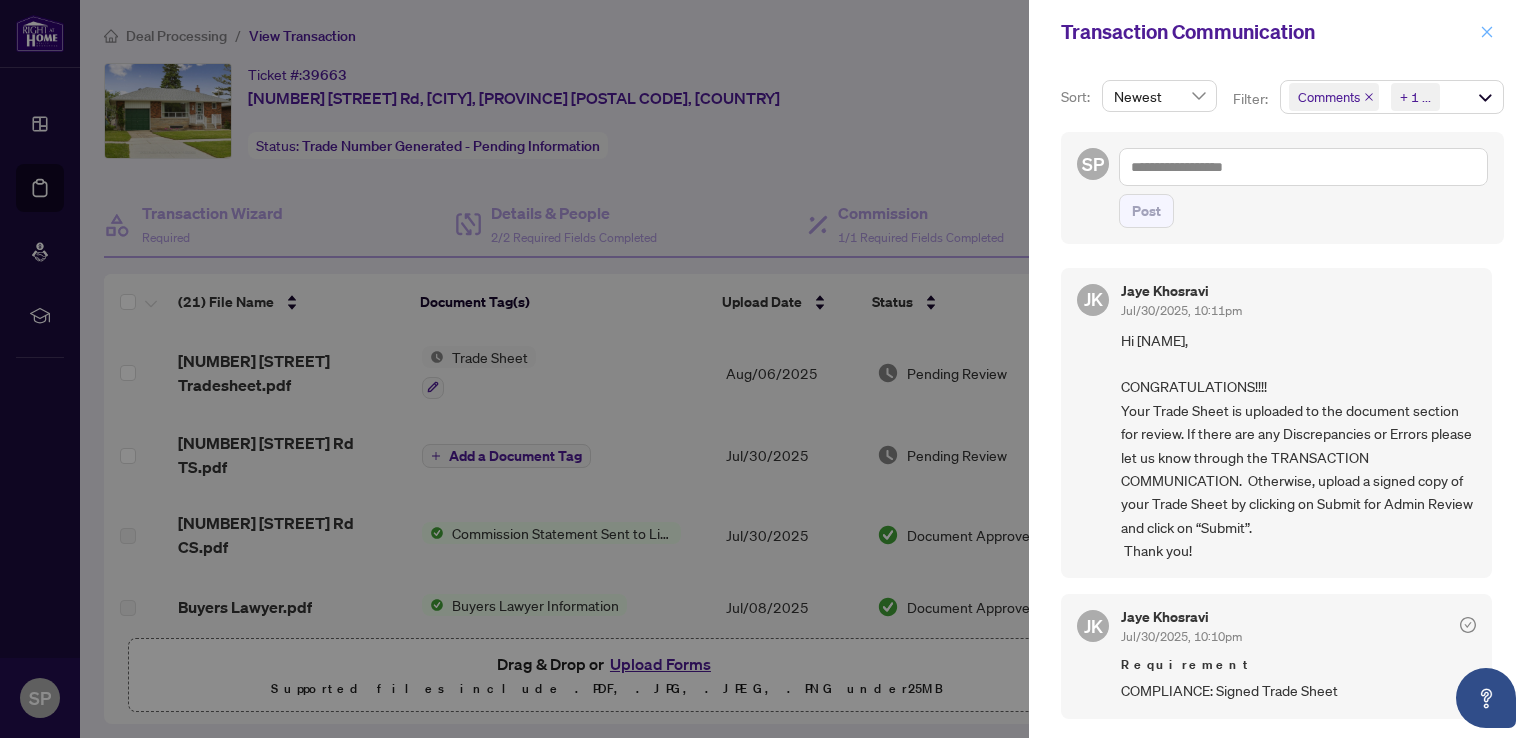 click 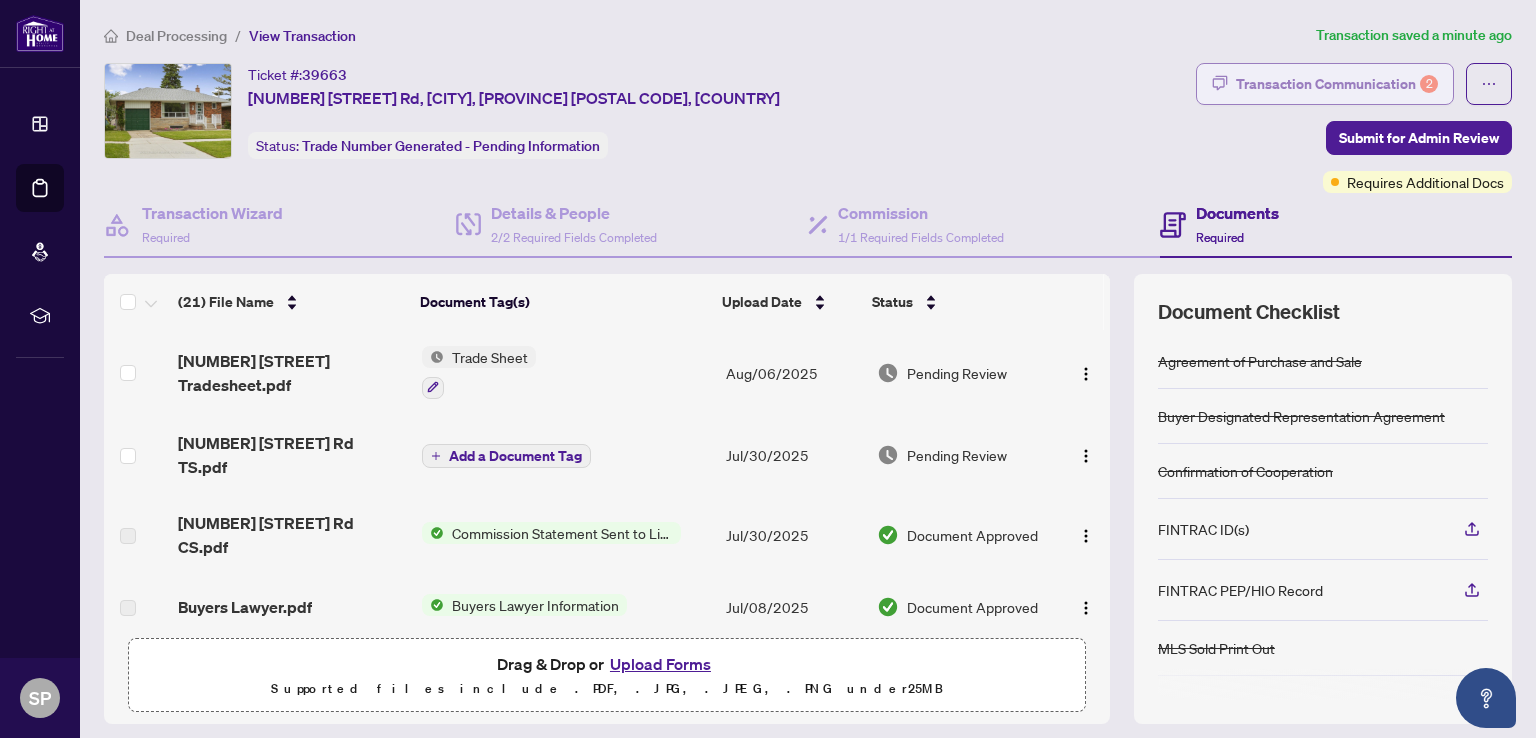 click on "Transaction Communication 2" at bounding box center [1337, 84] 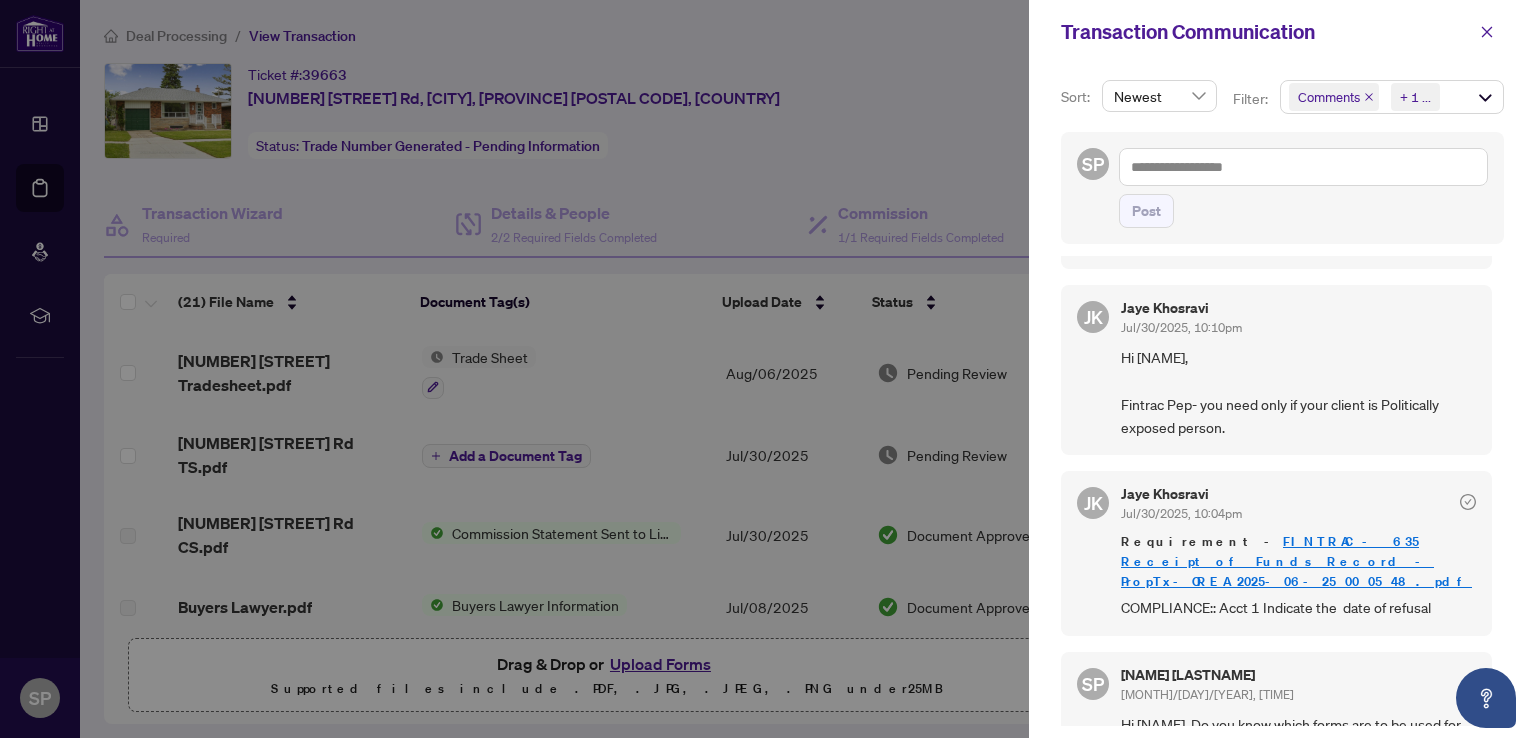 scroll, scrollTop: 472, scrollLeft: 0, axis: vertical 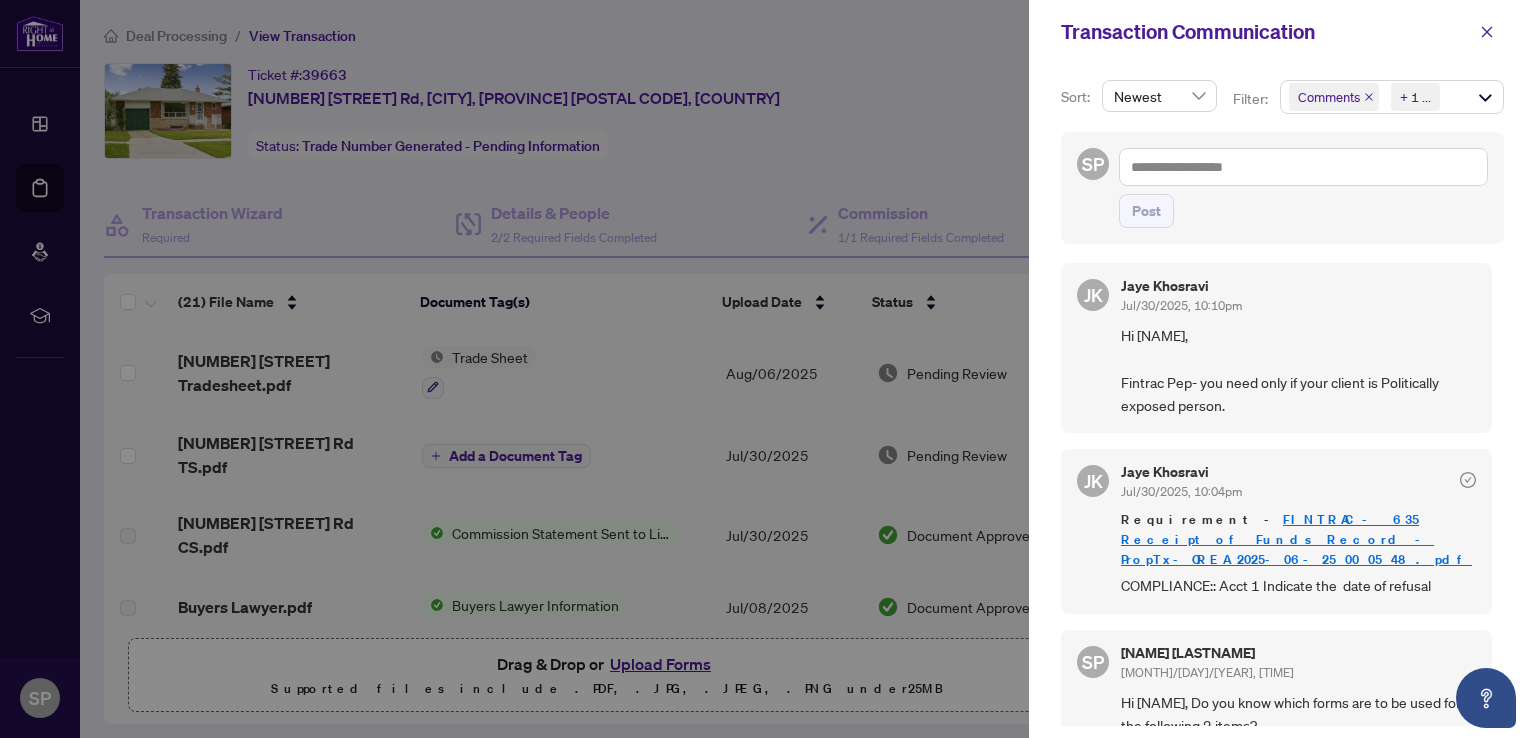 click on "FINTRAC - 635 Receipt of Funds Record - PropTx-OREA_2025-06-25 00_05_48.pdf" at bounding box center [1296, 539] 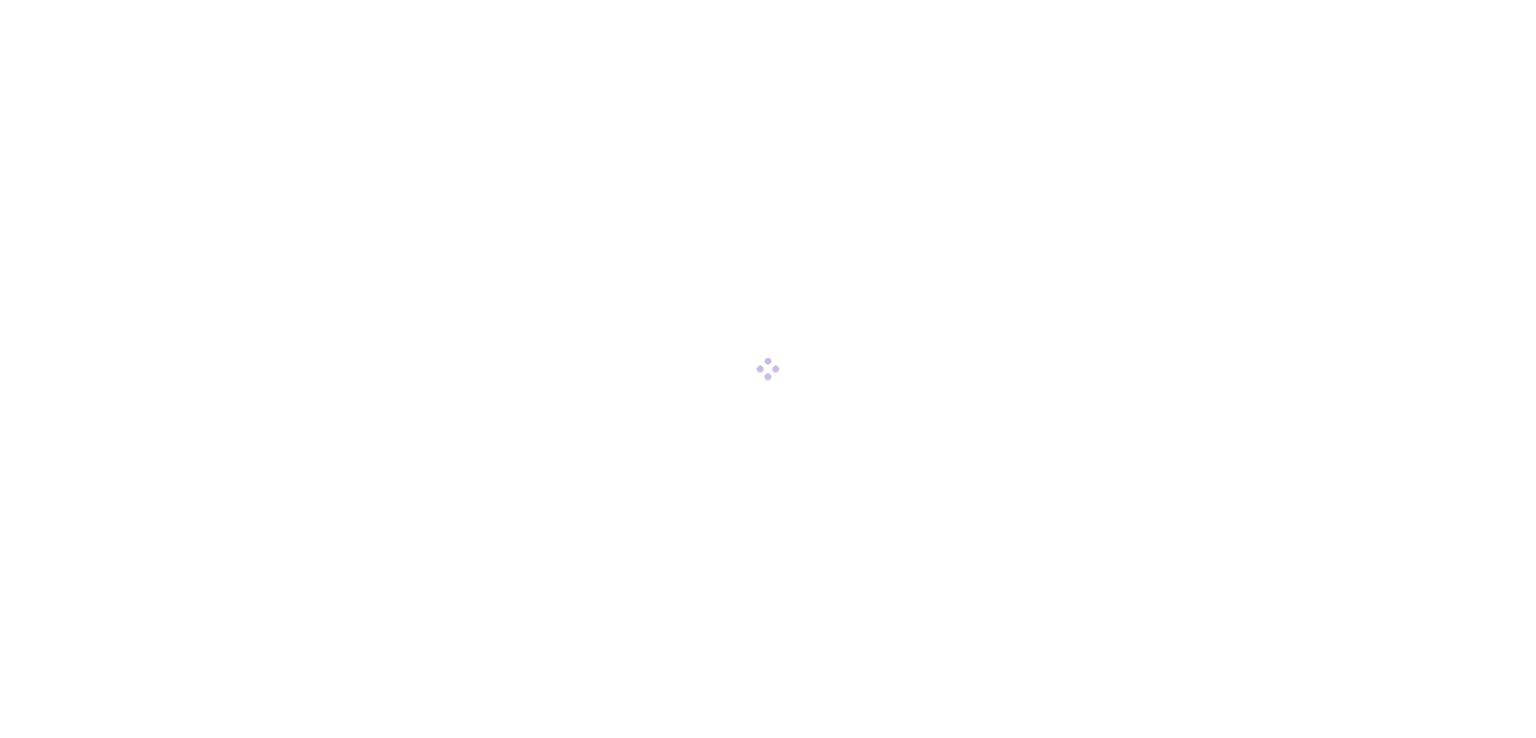 scroll, scrollTop: 0, scrollLeft: 0, axis: both 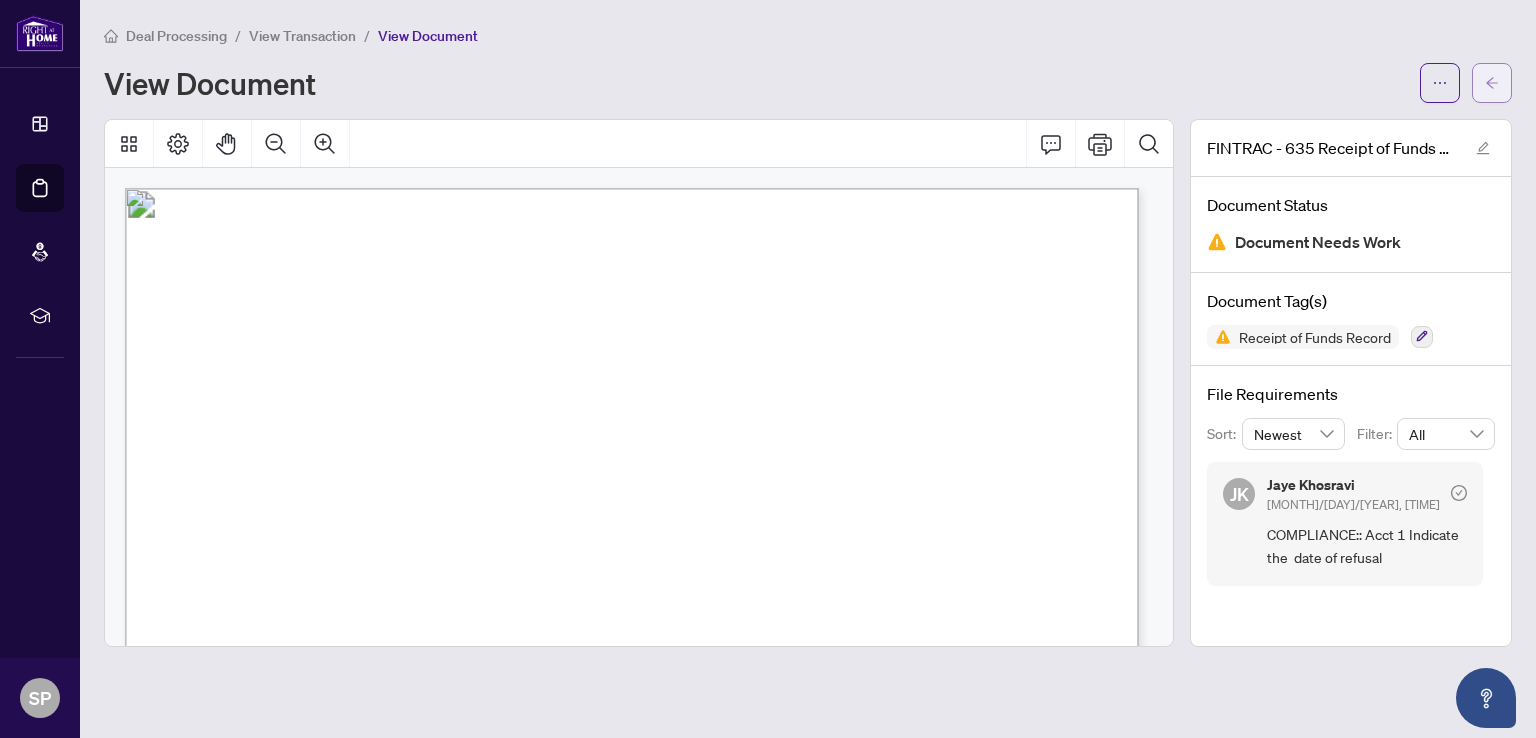 click at bounding box center [1492, 83] 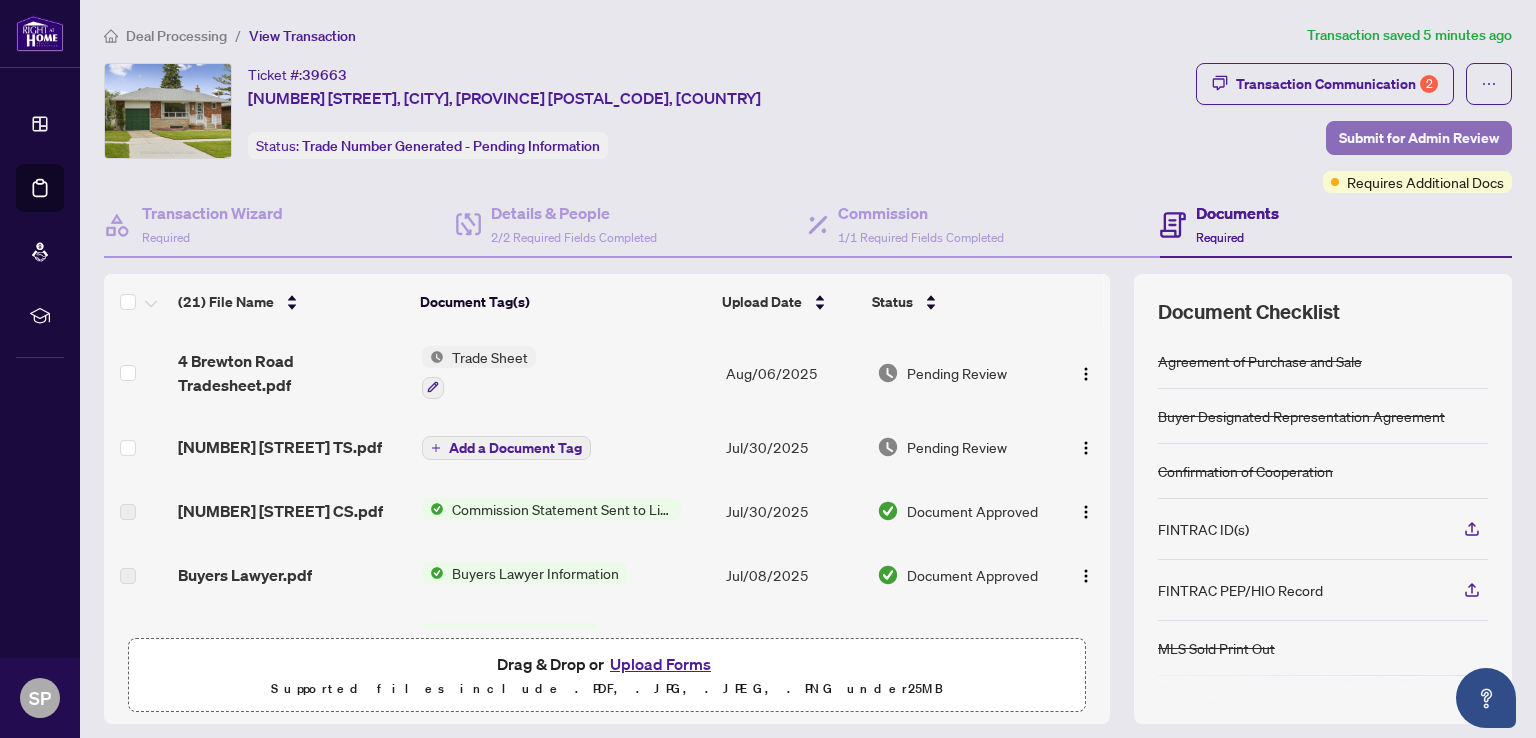 click on "Submit for Admin Review" at bounding box center [1419, 138] 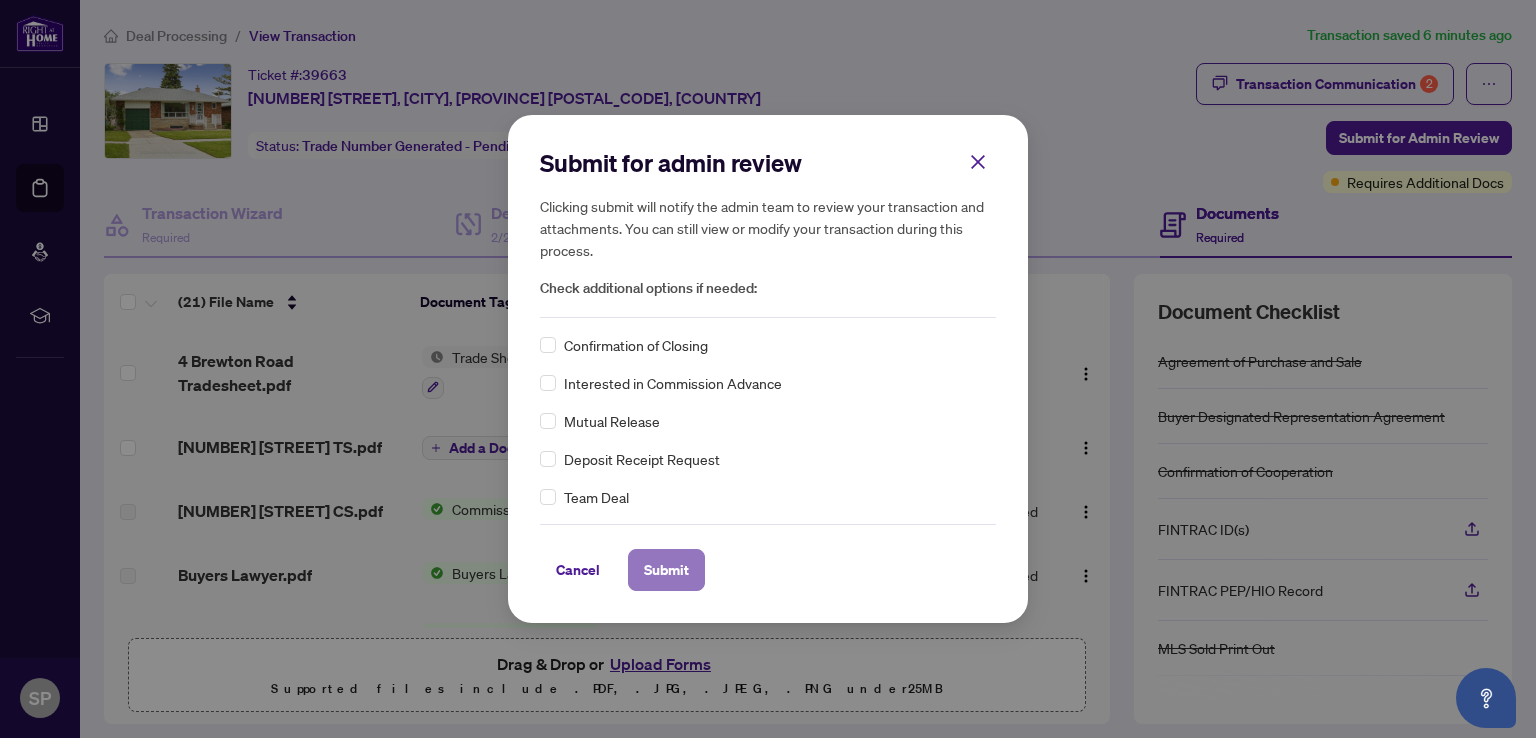 click on "Submit" at bounding box center (666, 570) 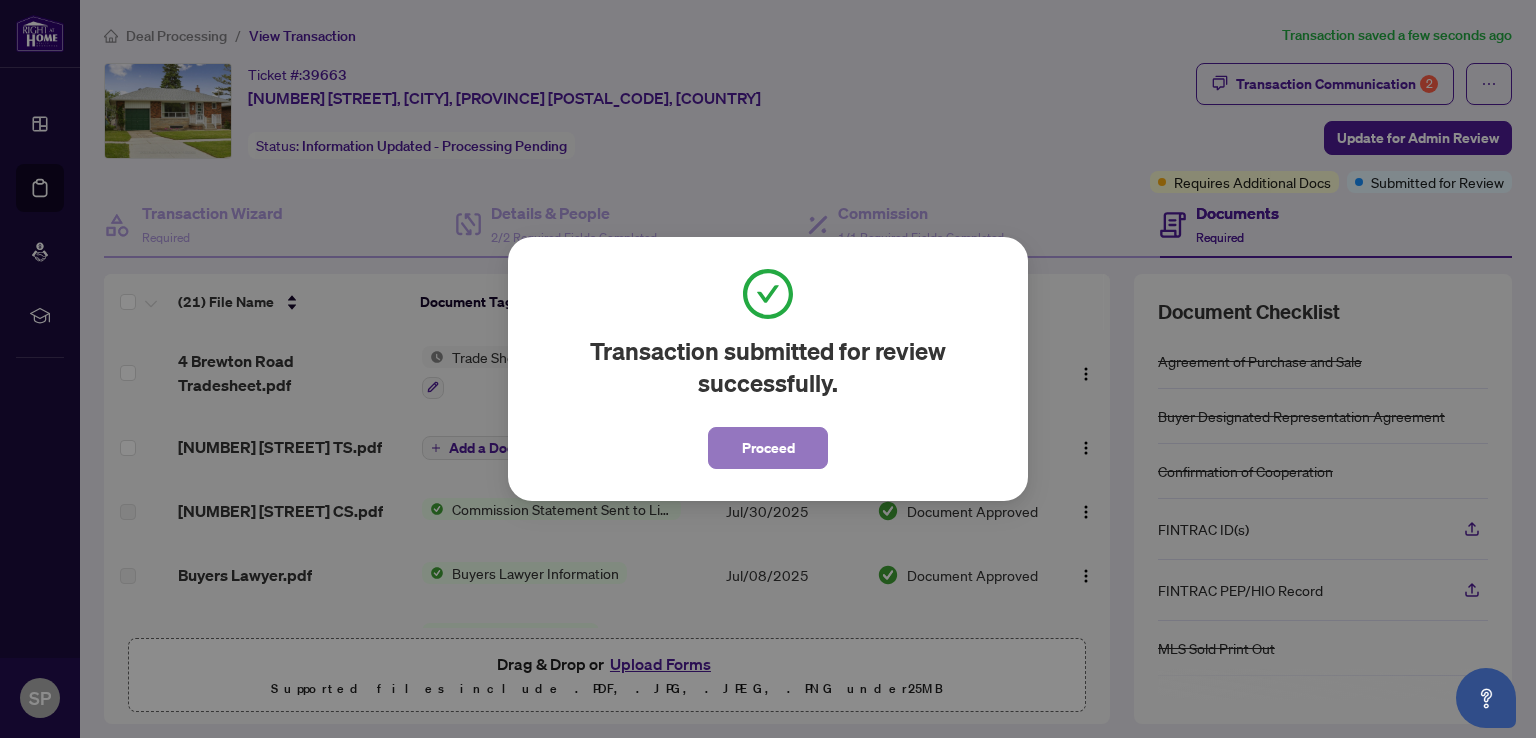 click on "Proceed" at bounding box center [768, 448] 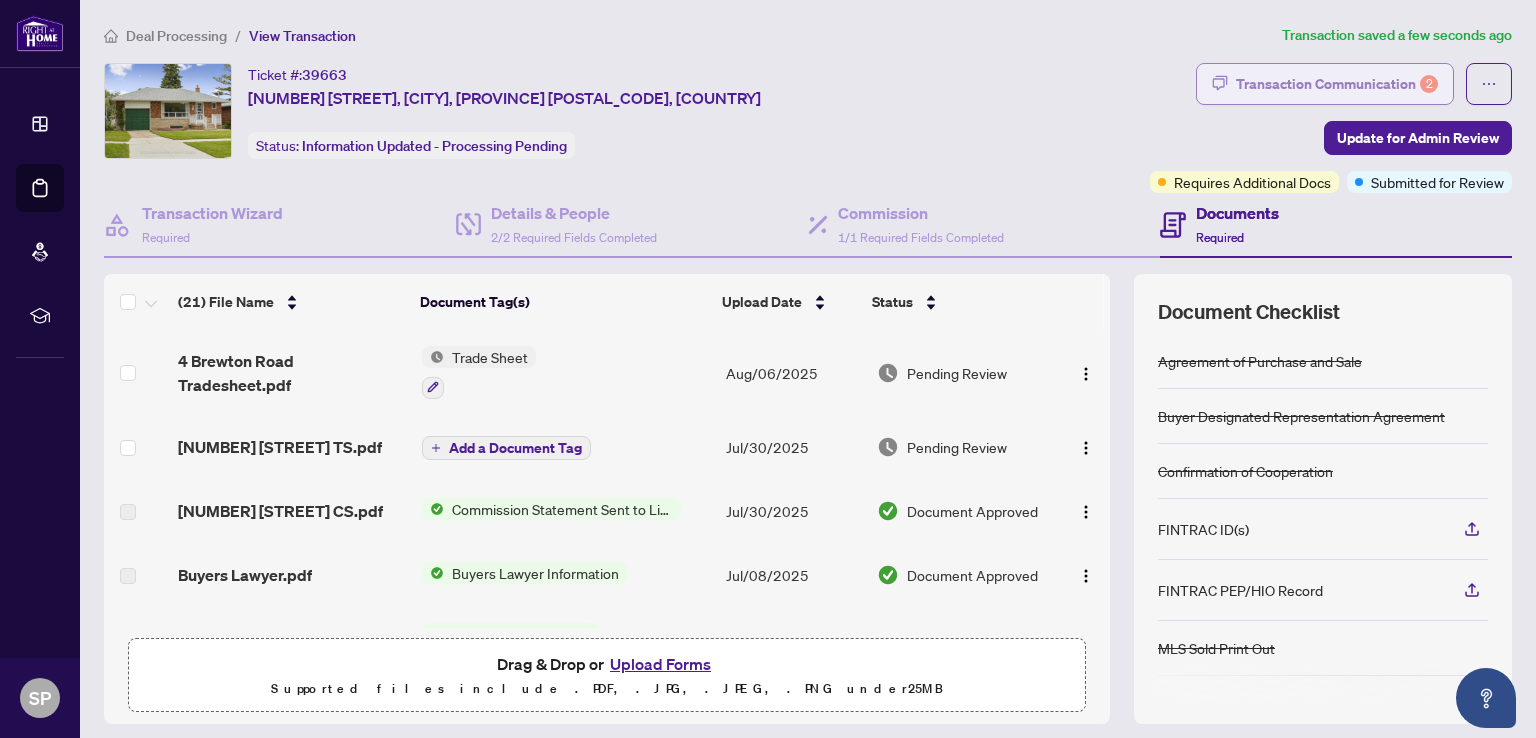 click on "Transaction Communication 2" at bounding box center (1337, 84) 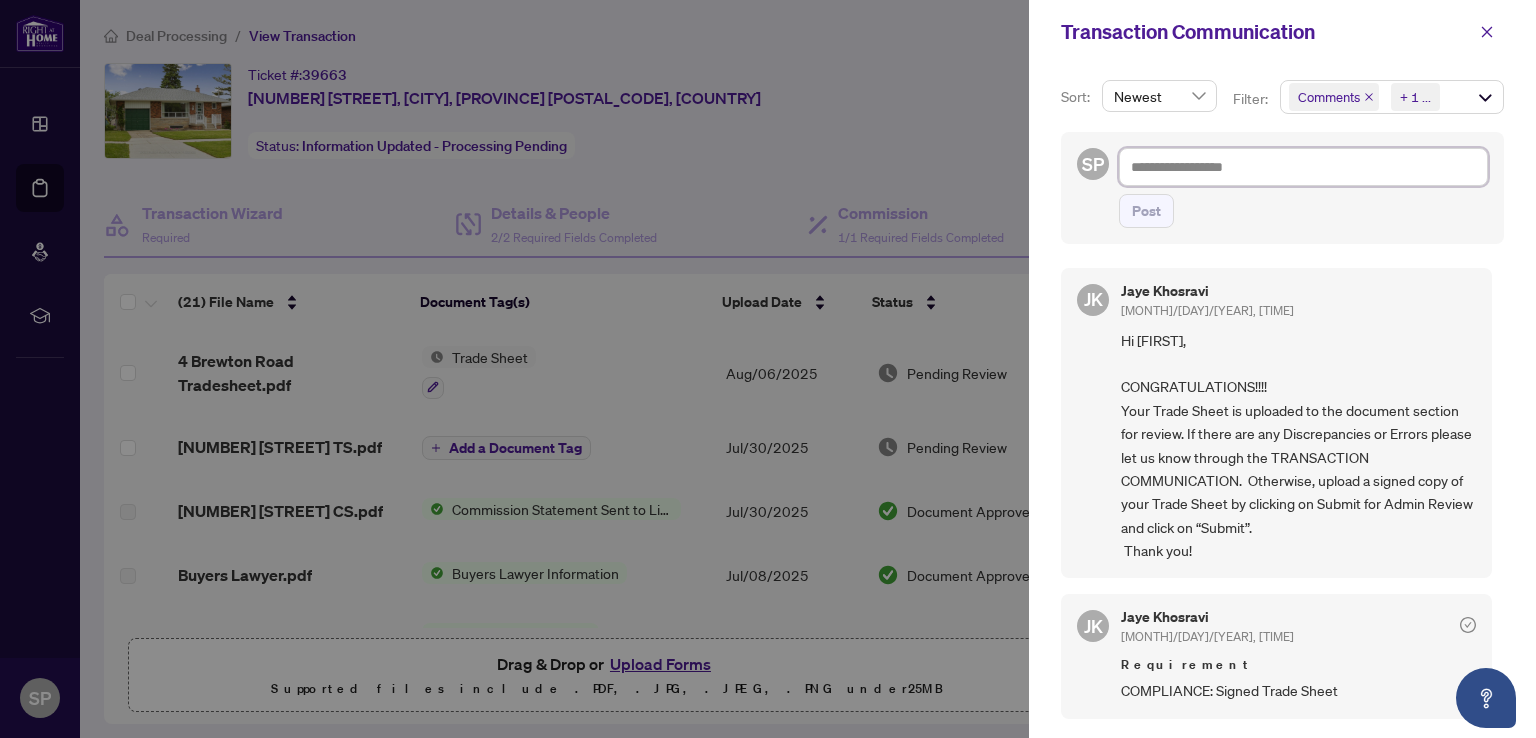 click at bounding box center (1303, 167) 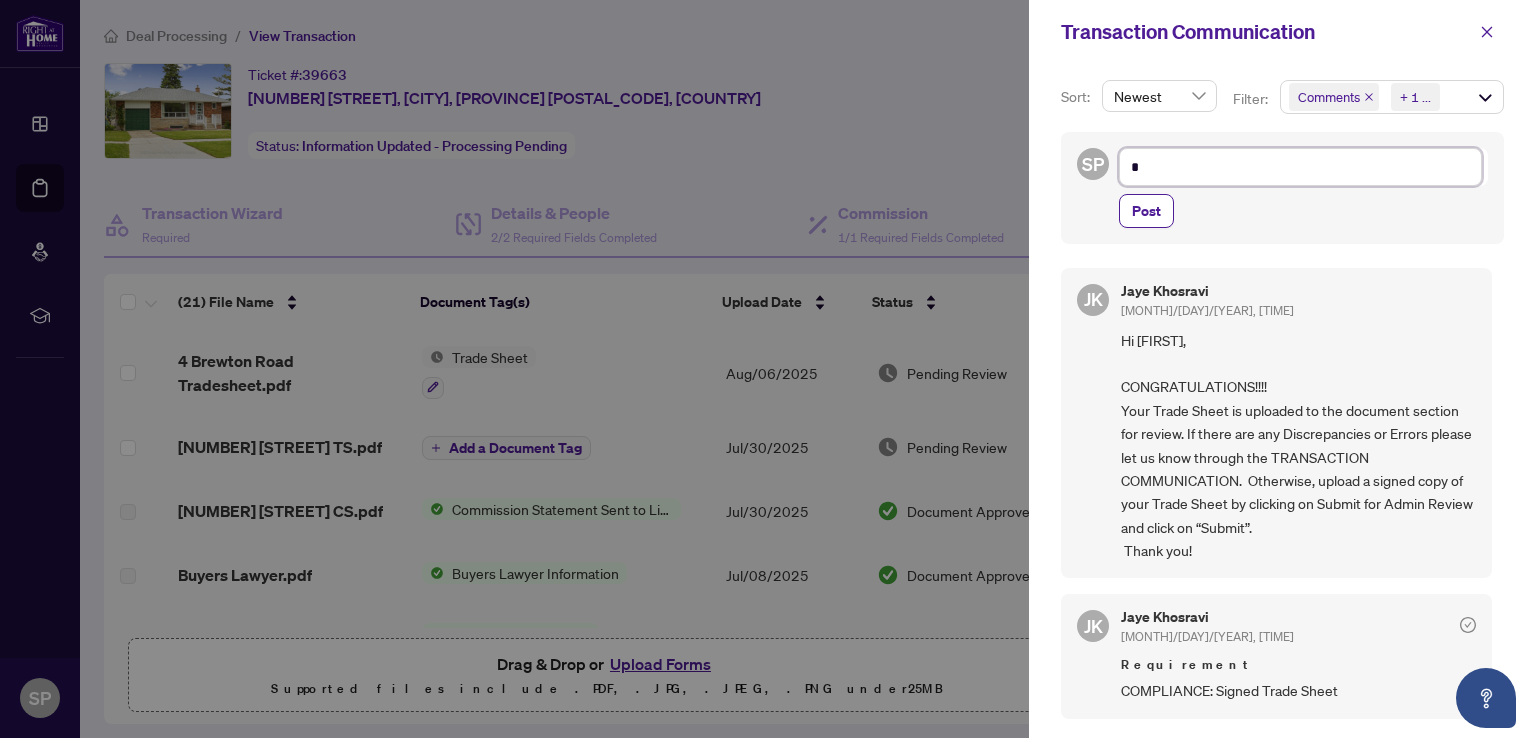 type on "**" 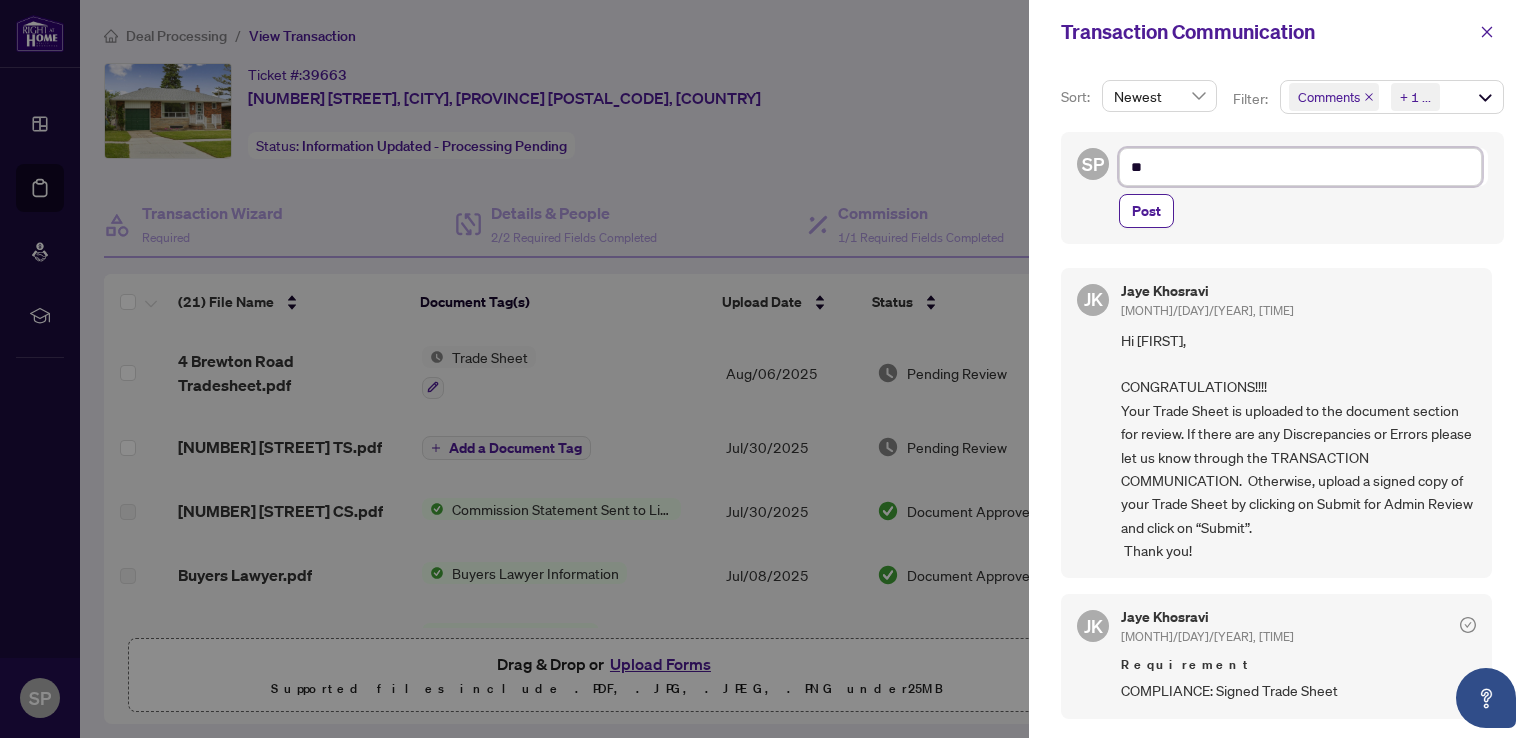 type on "**" 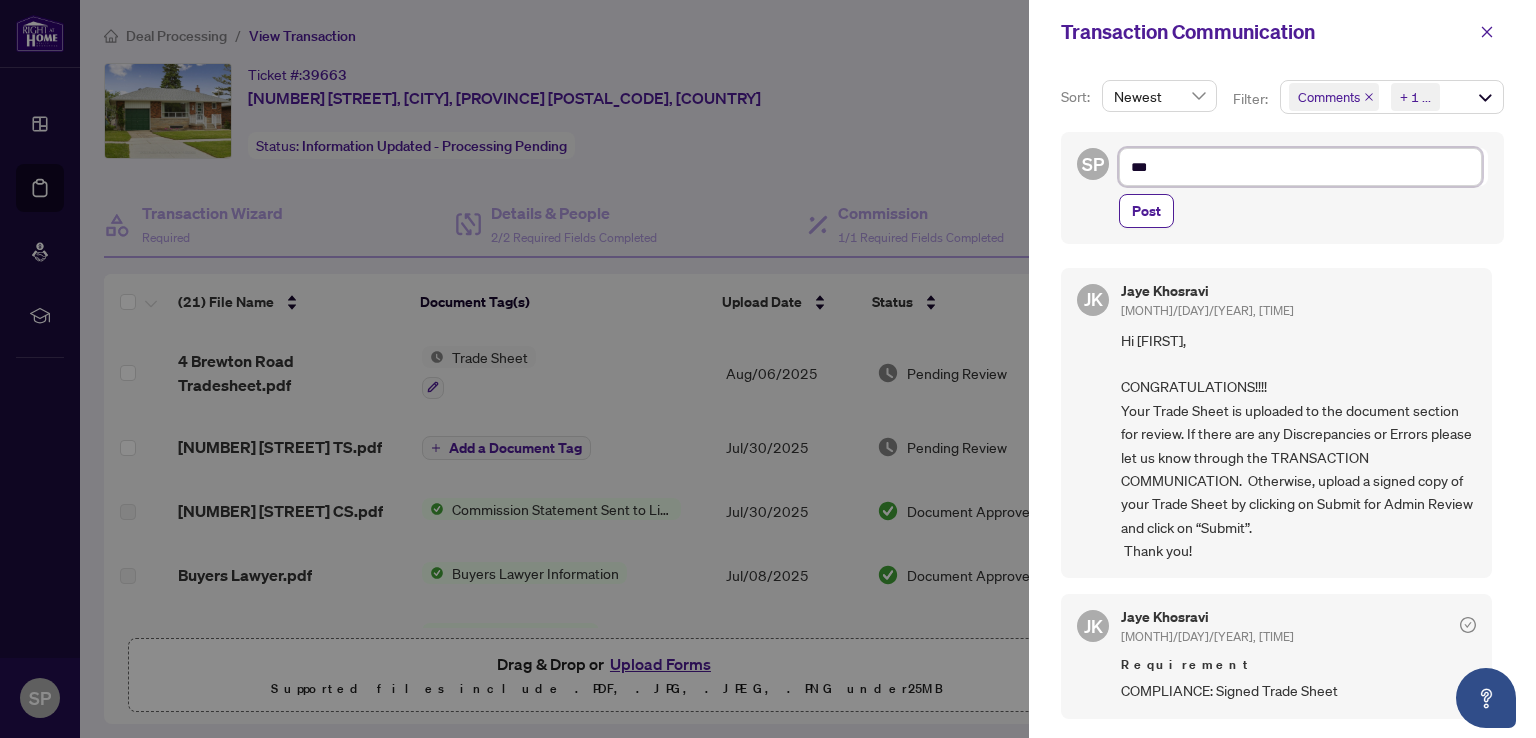 type on "**" 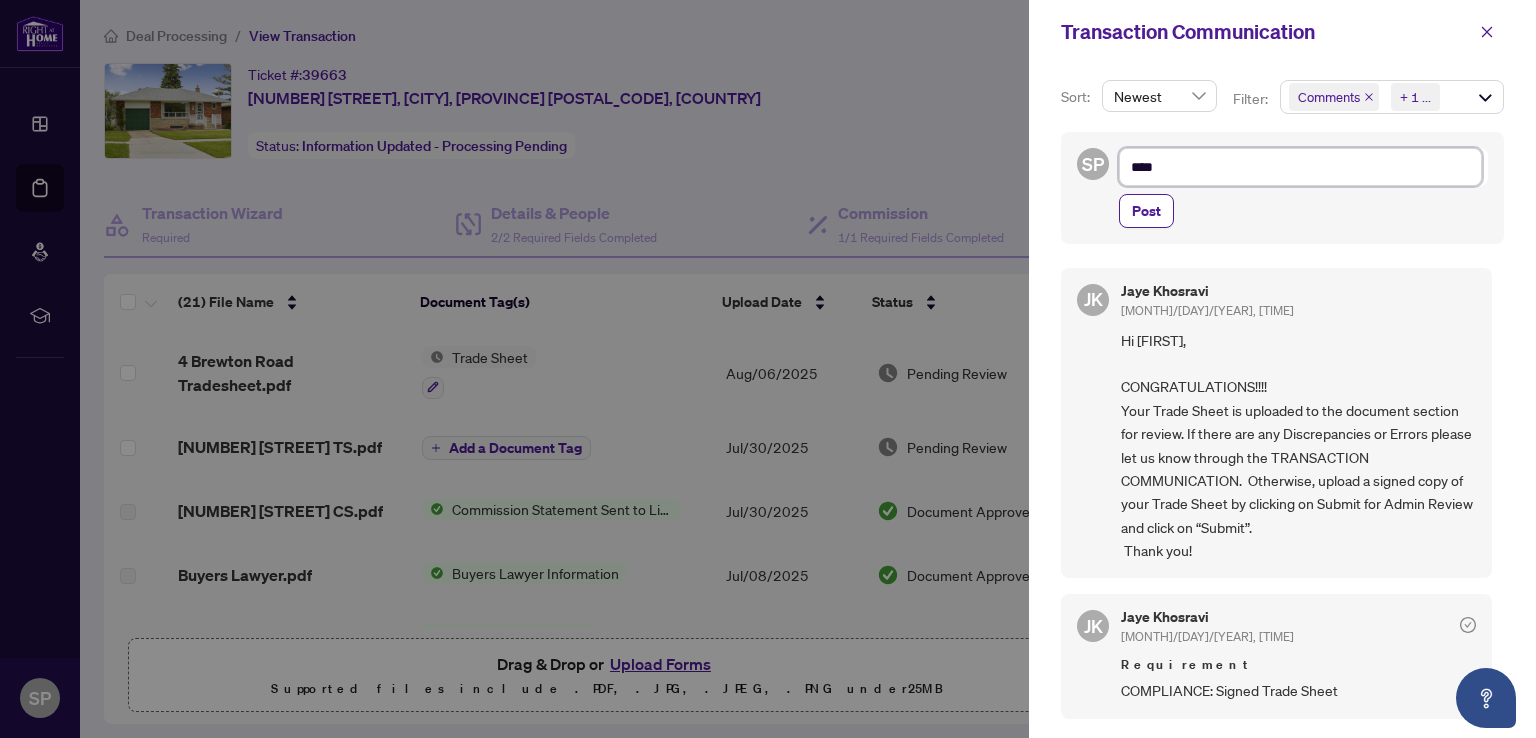 type on "****" 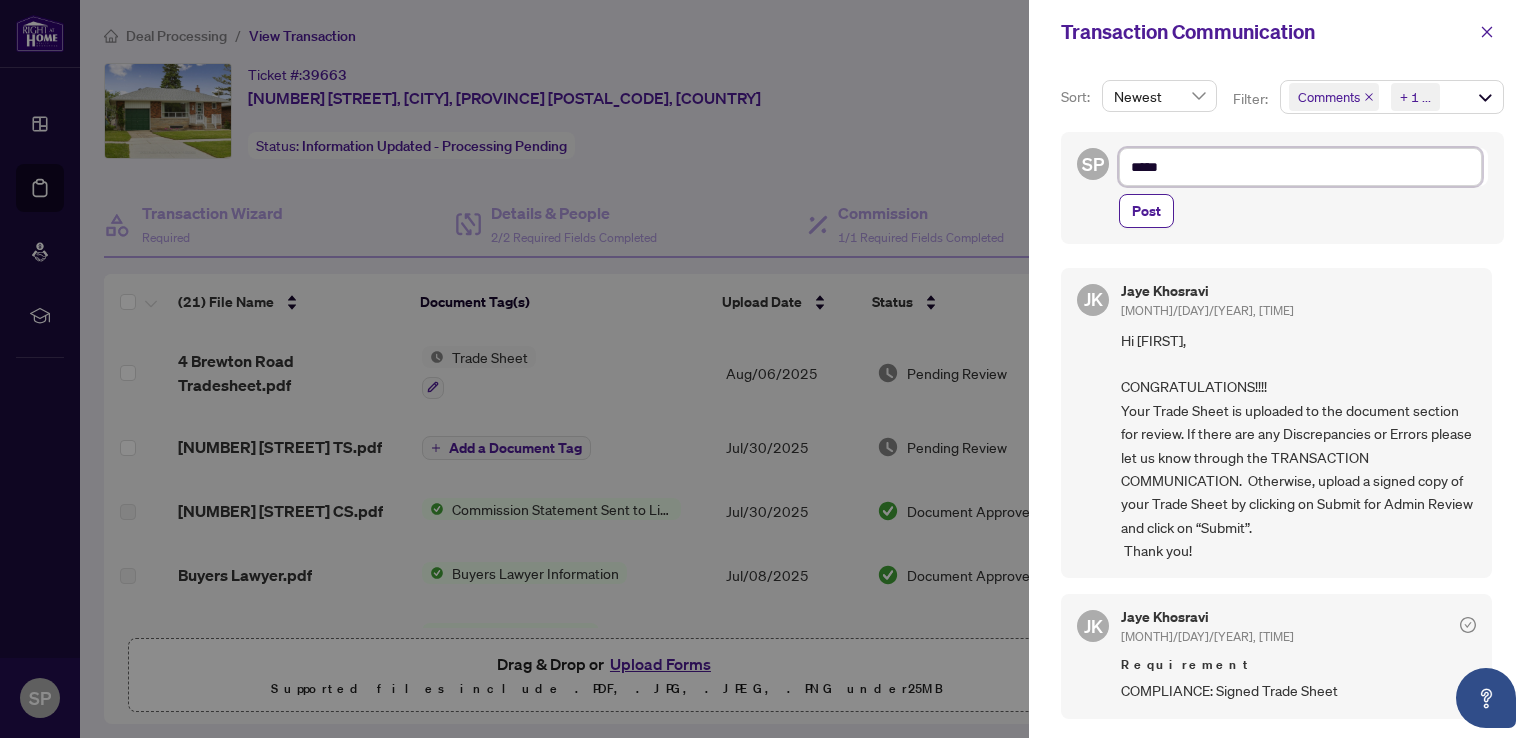 type on "******" 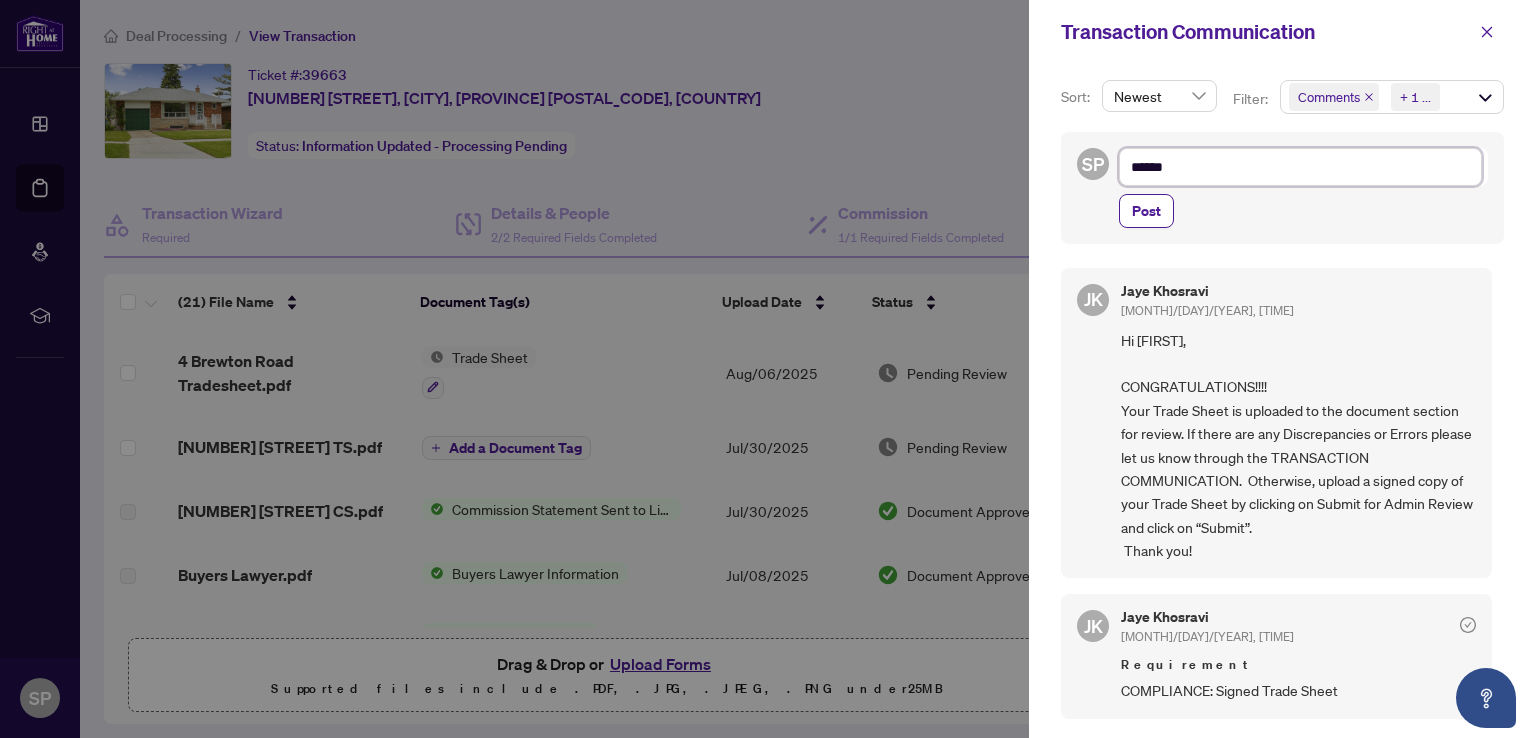 type on "*******" 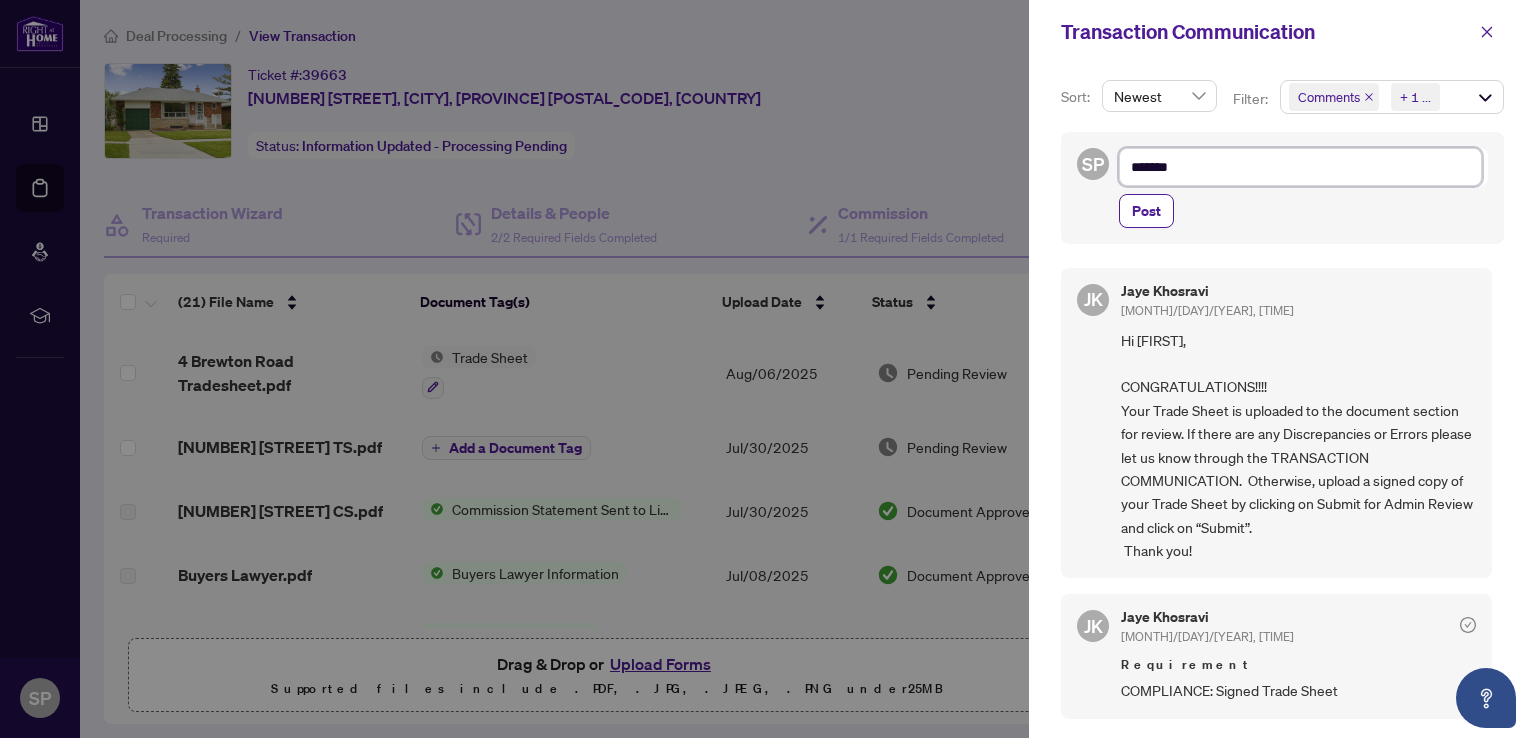 type on "********" 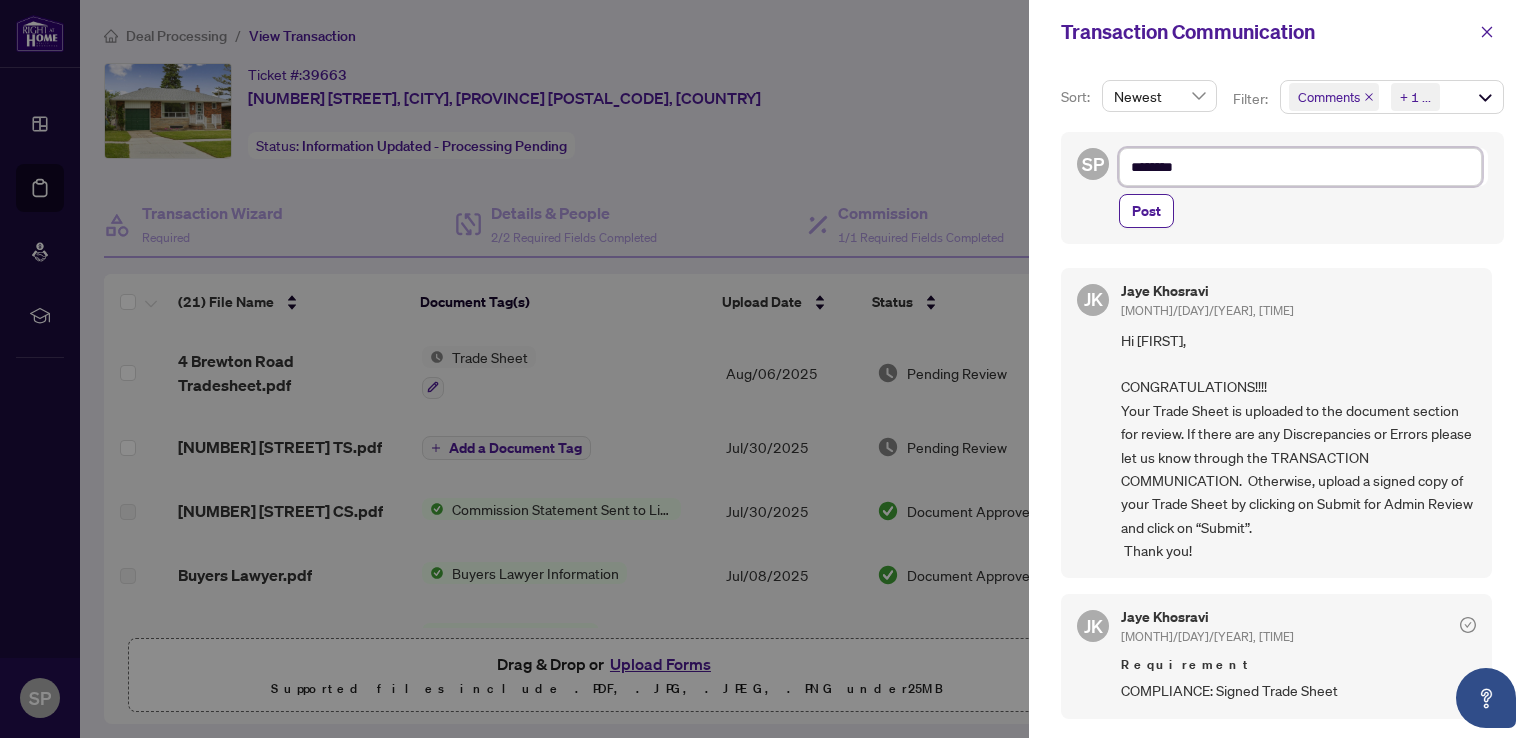 type on "********" 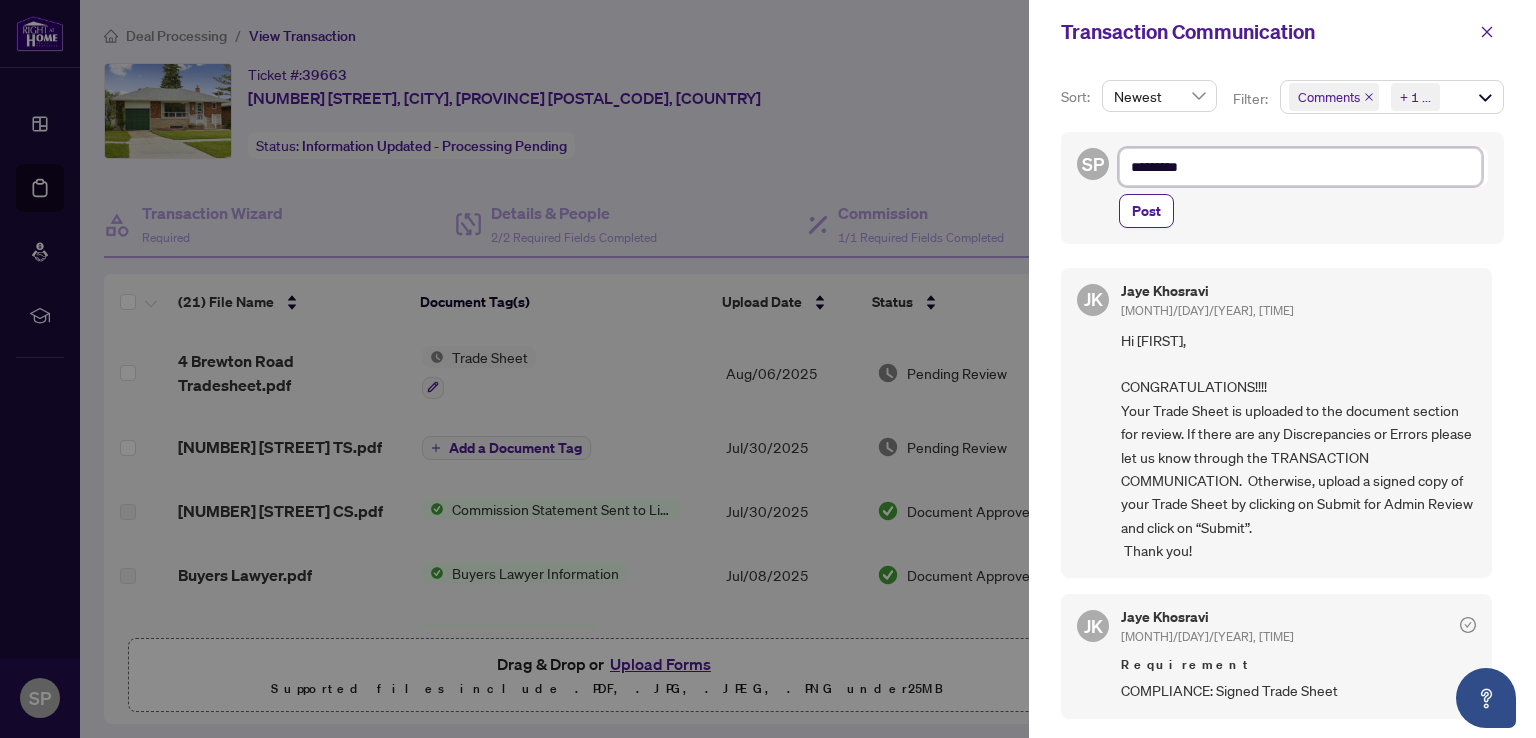 type on "**********" 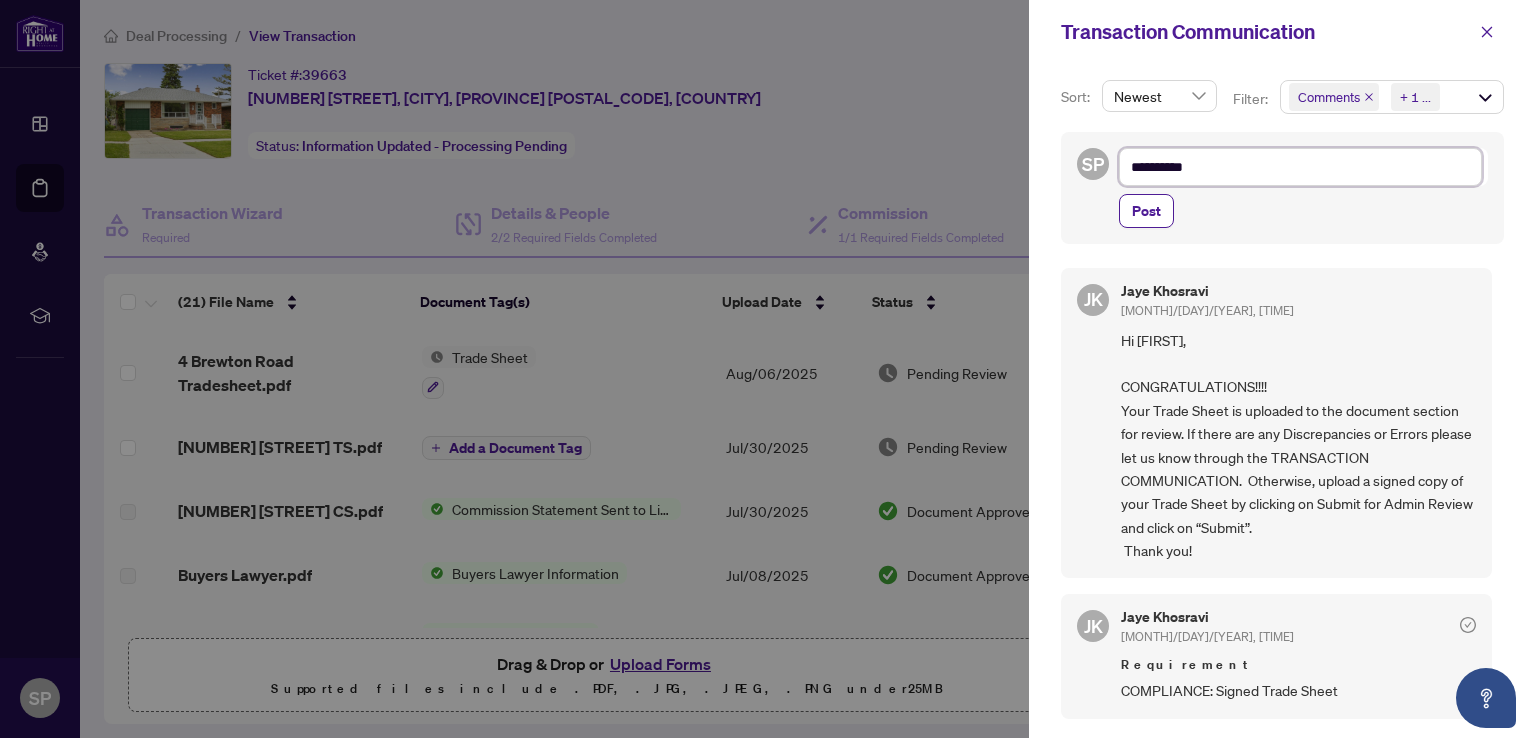 type on "**********" 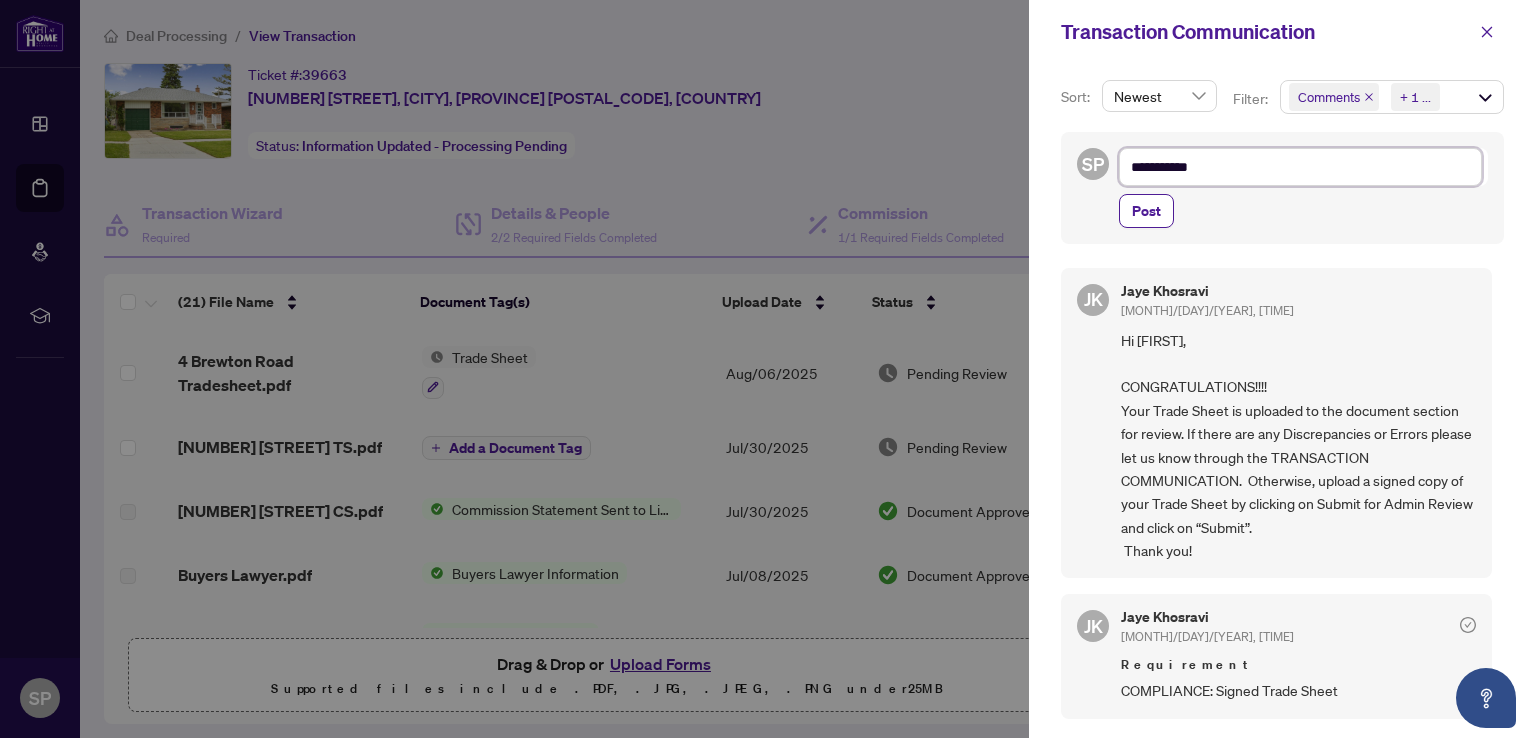type on "**********" 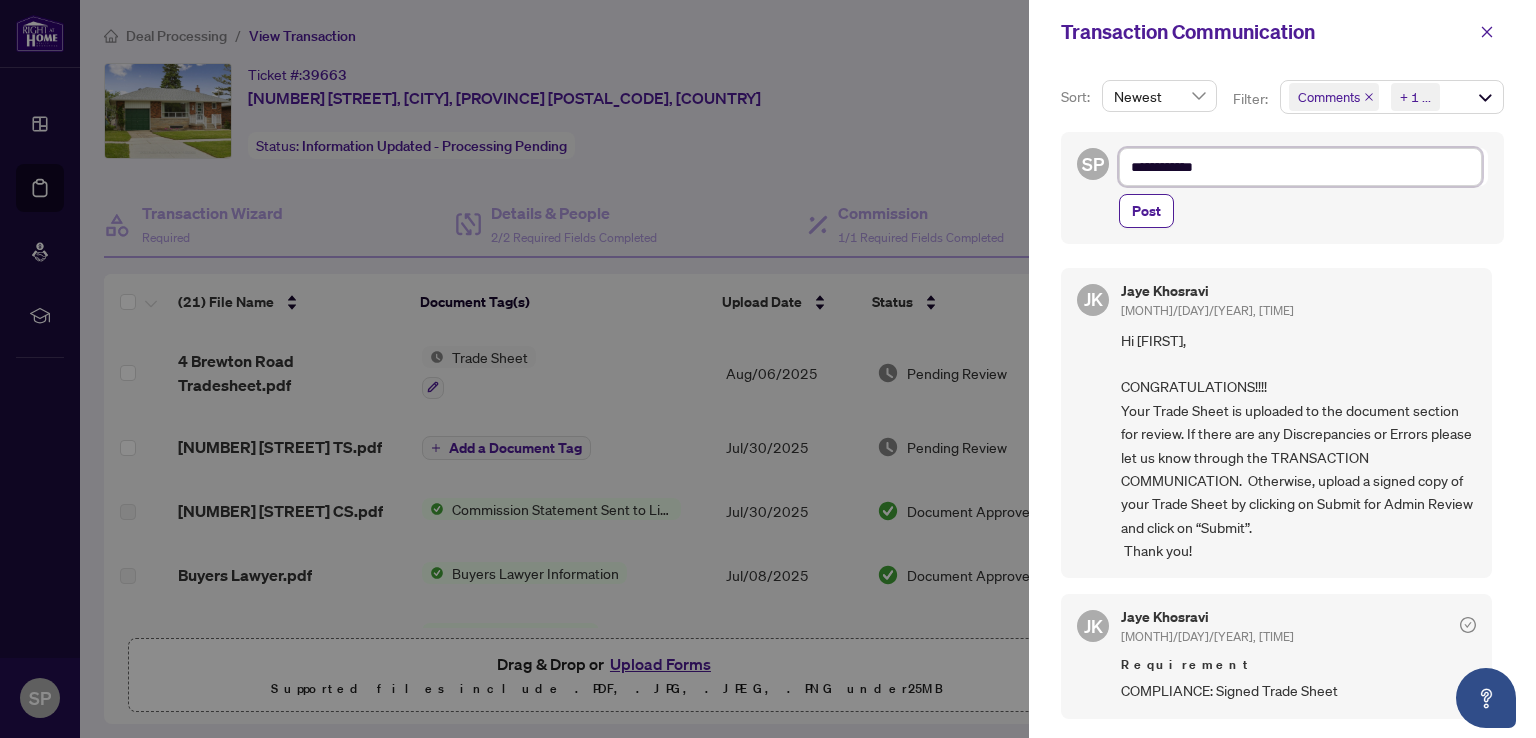 type on "**********" 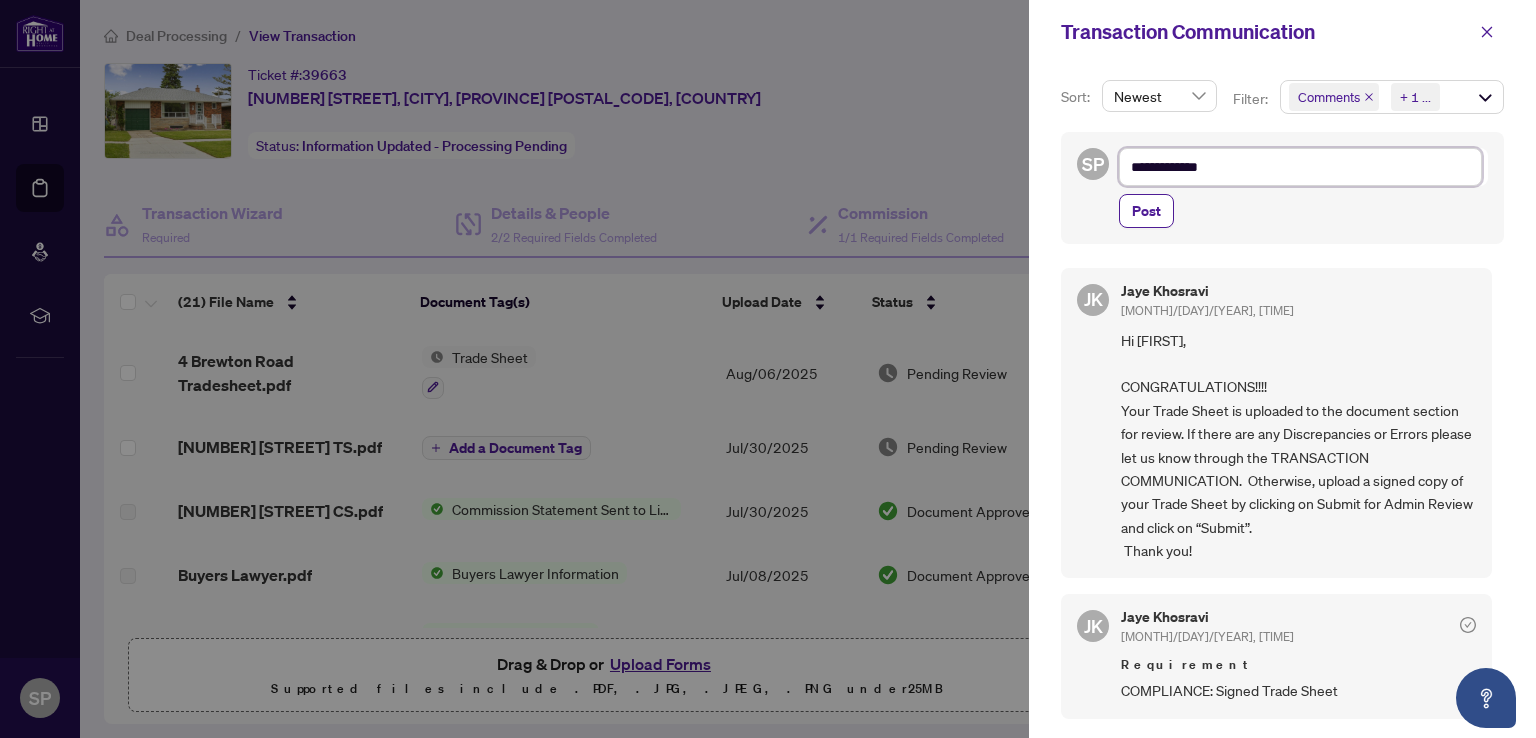 type on "**********" 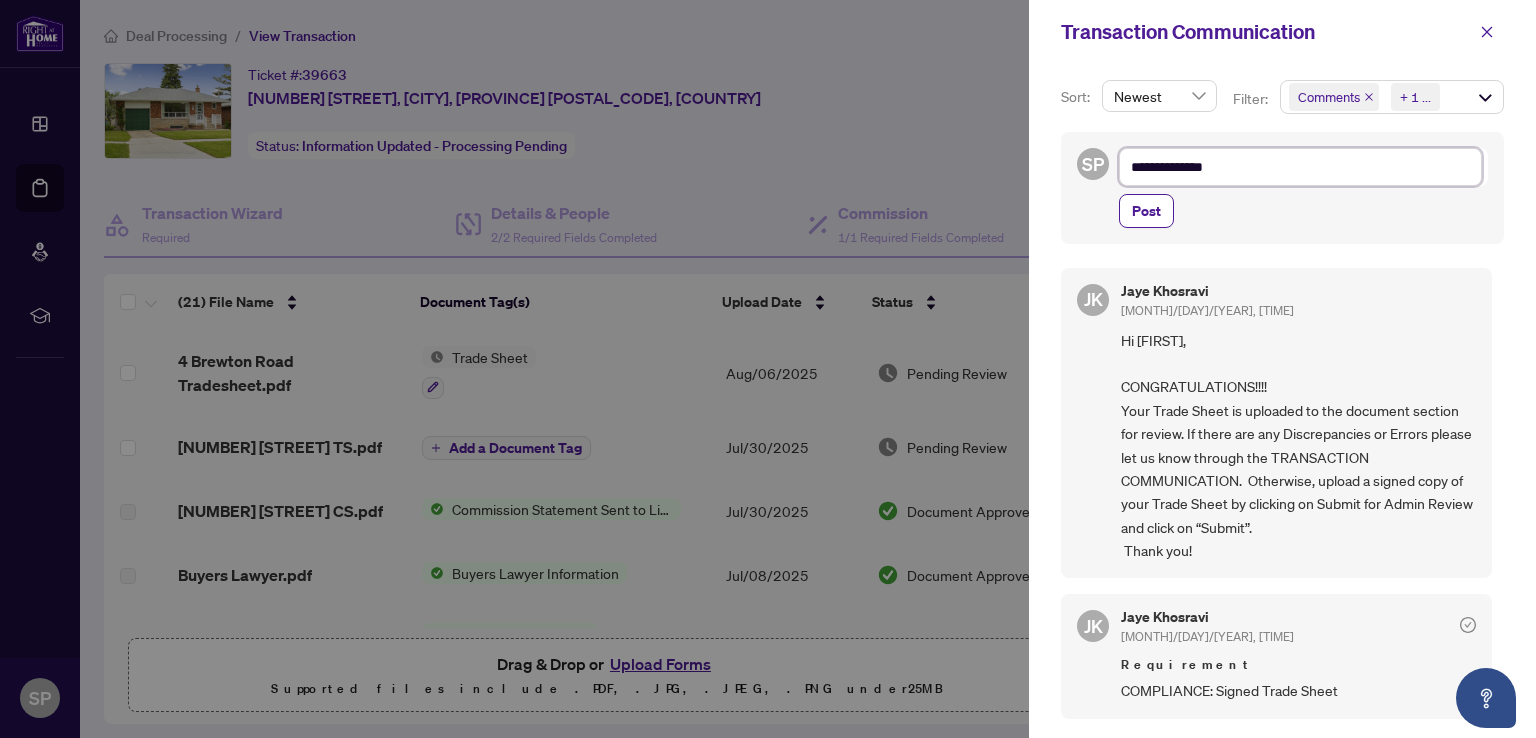 type on "**********" 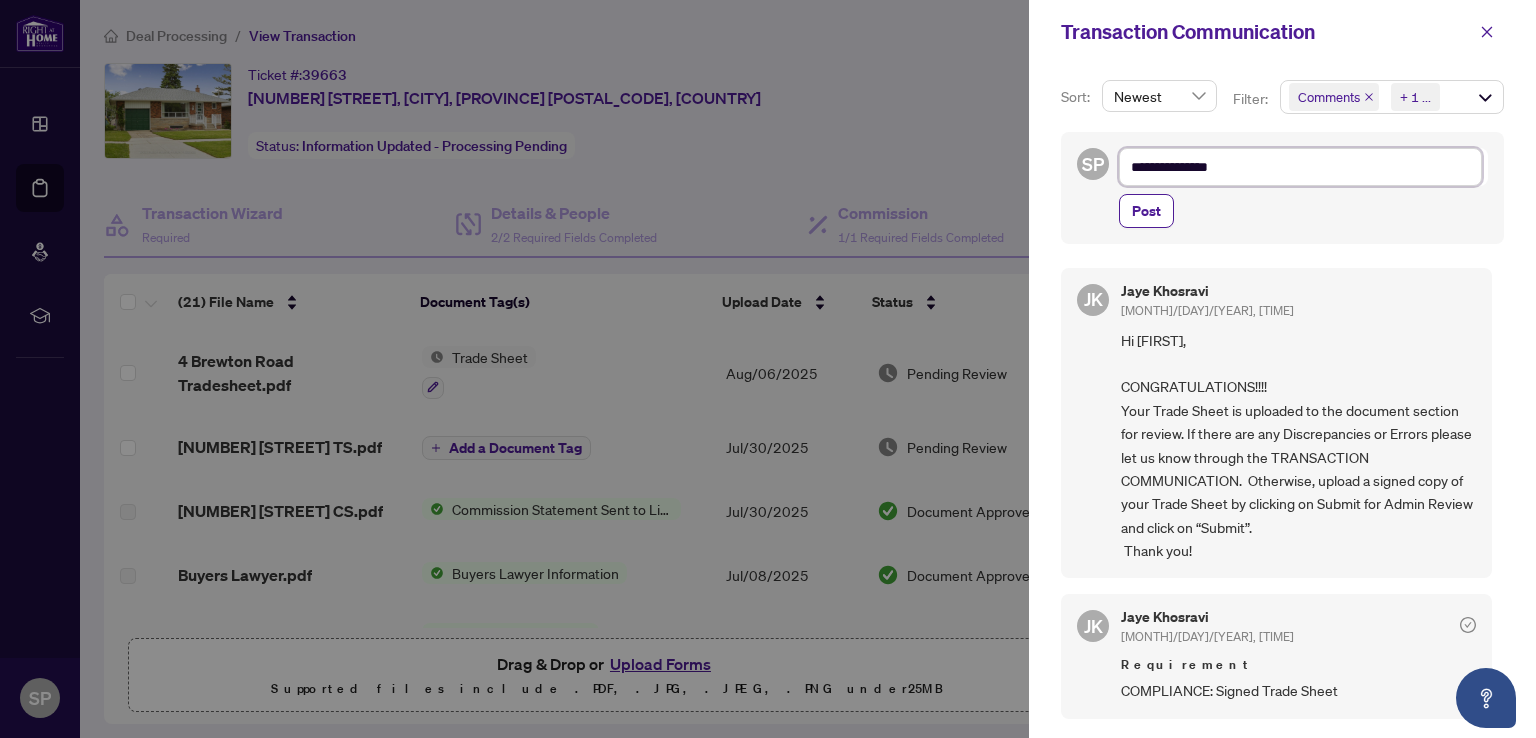type on "**********" 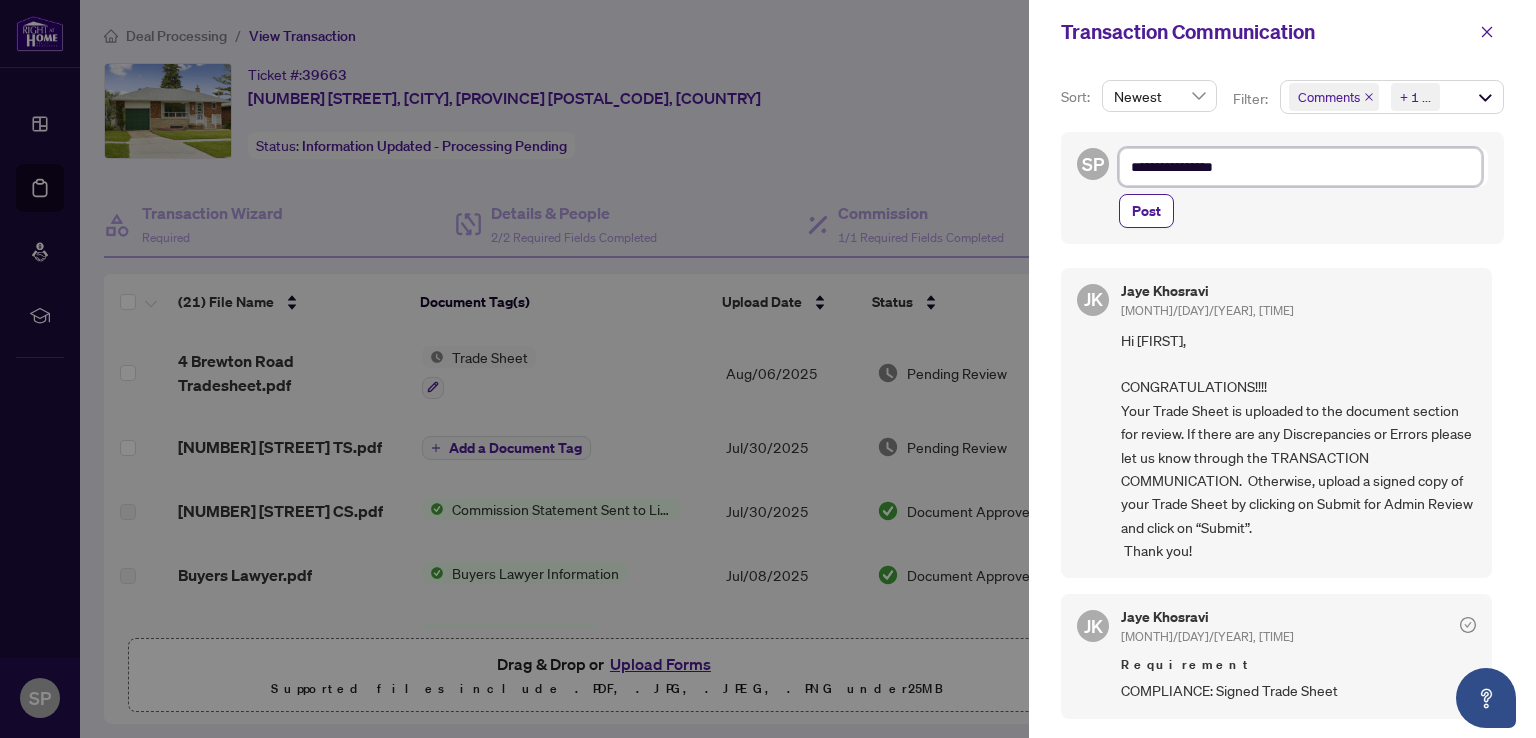 type on "**********" 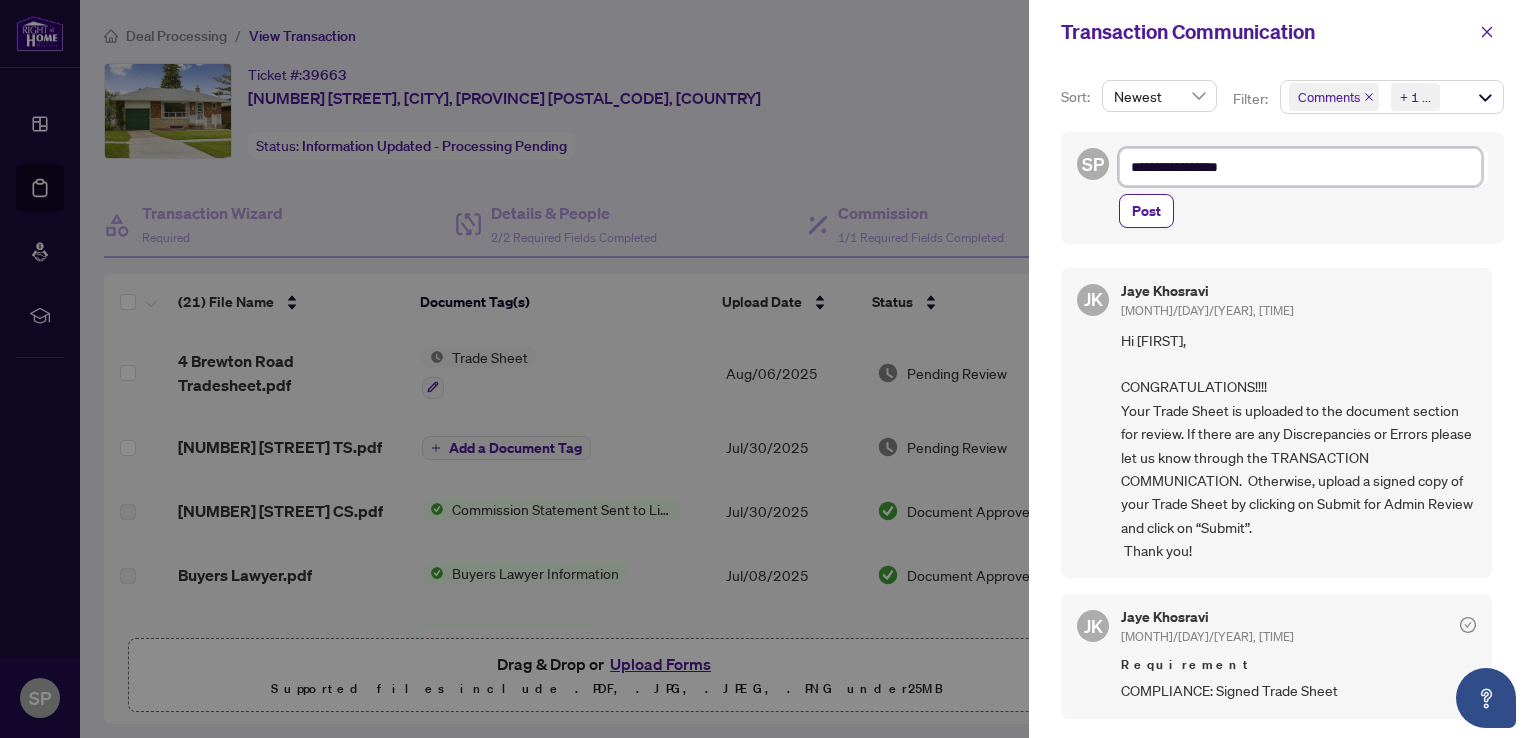 type on "**********" 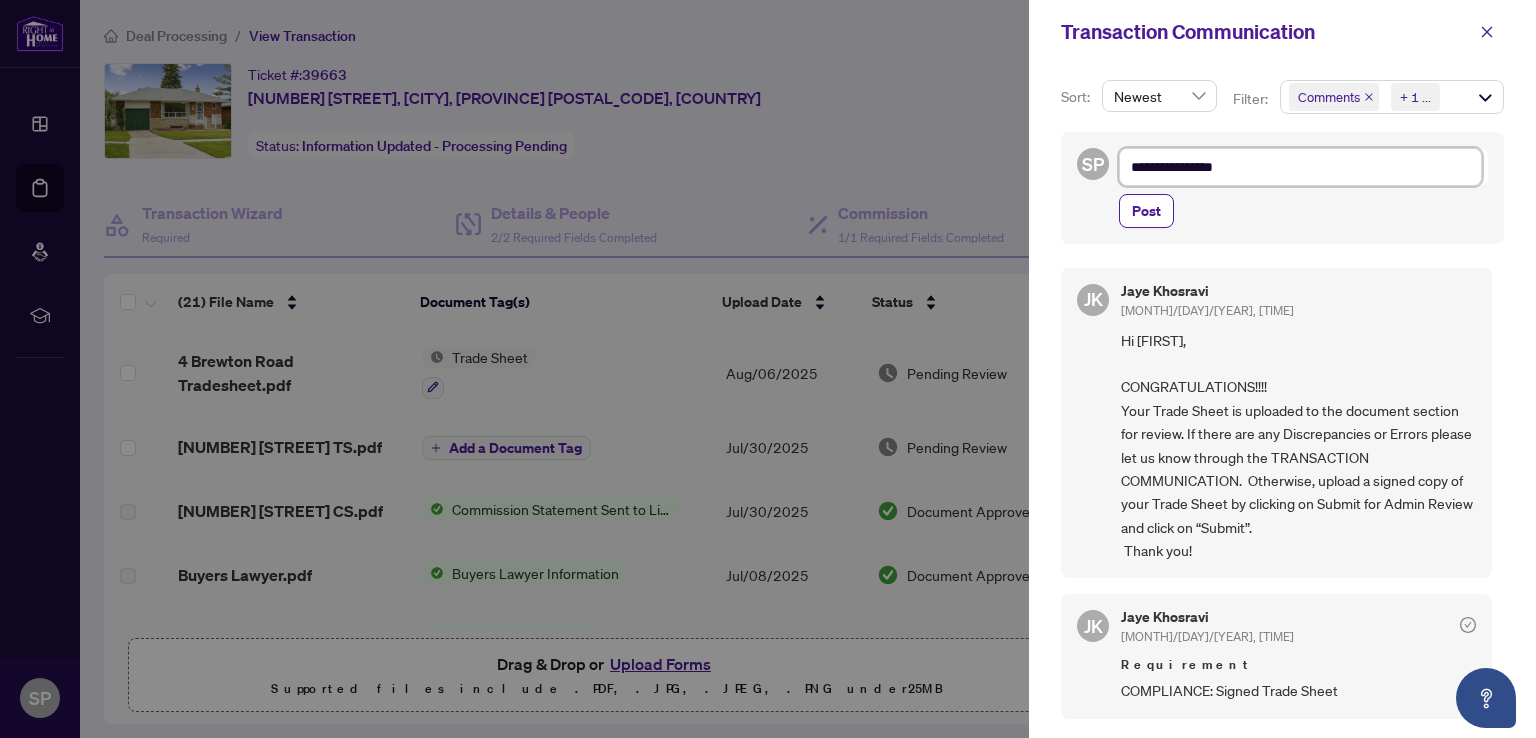 type on "**********" 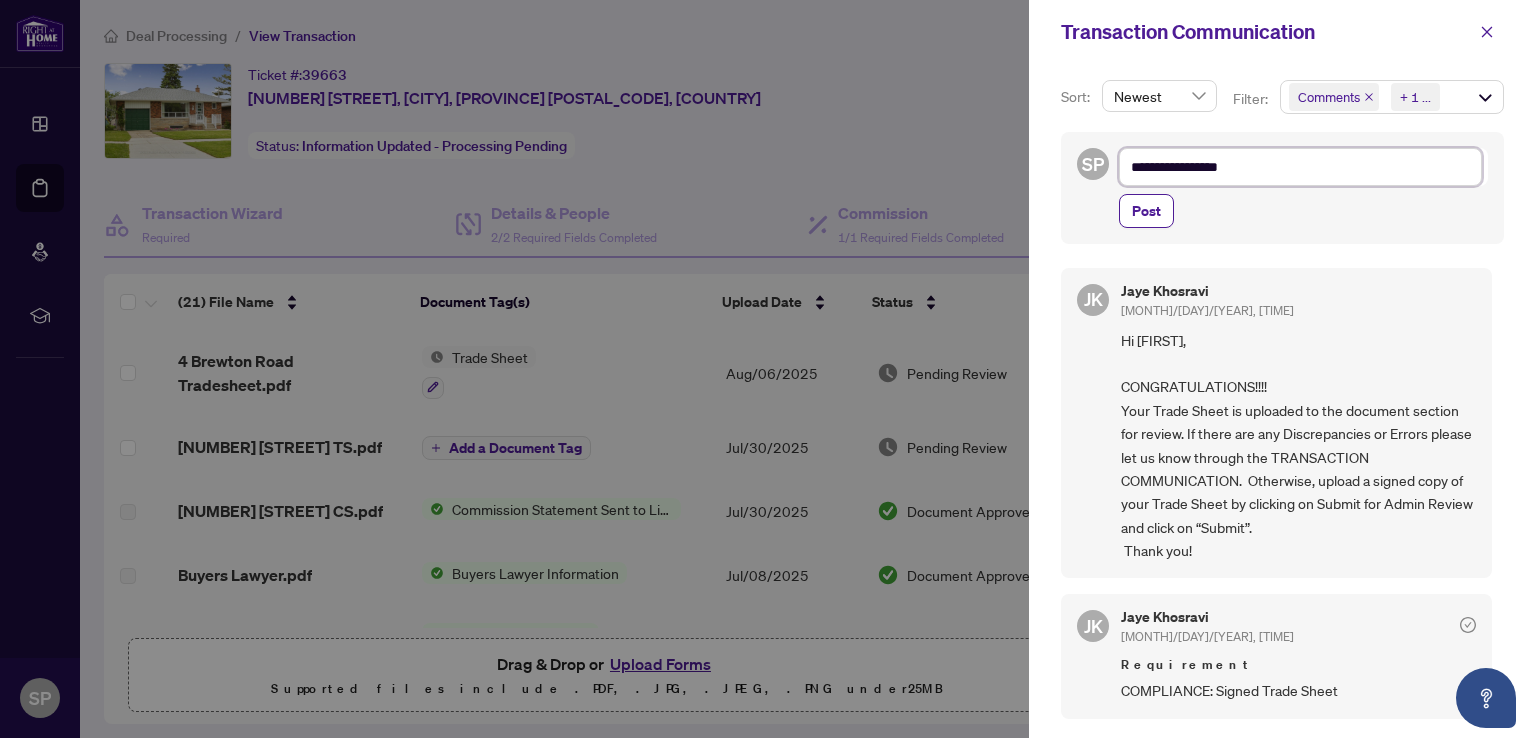 type on "**********" 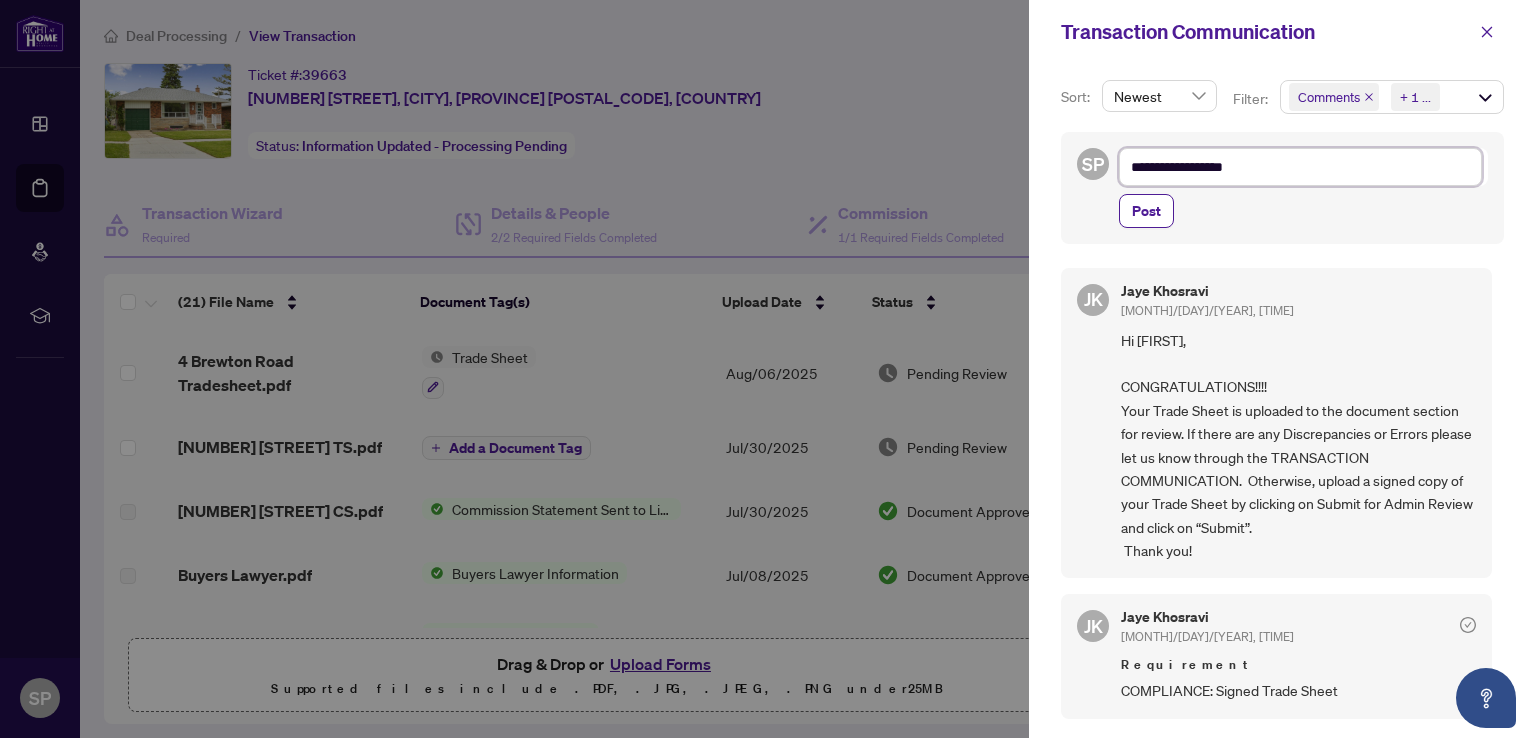 type on "**********" 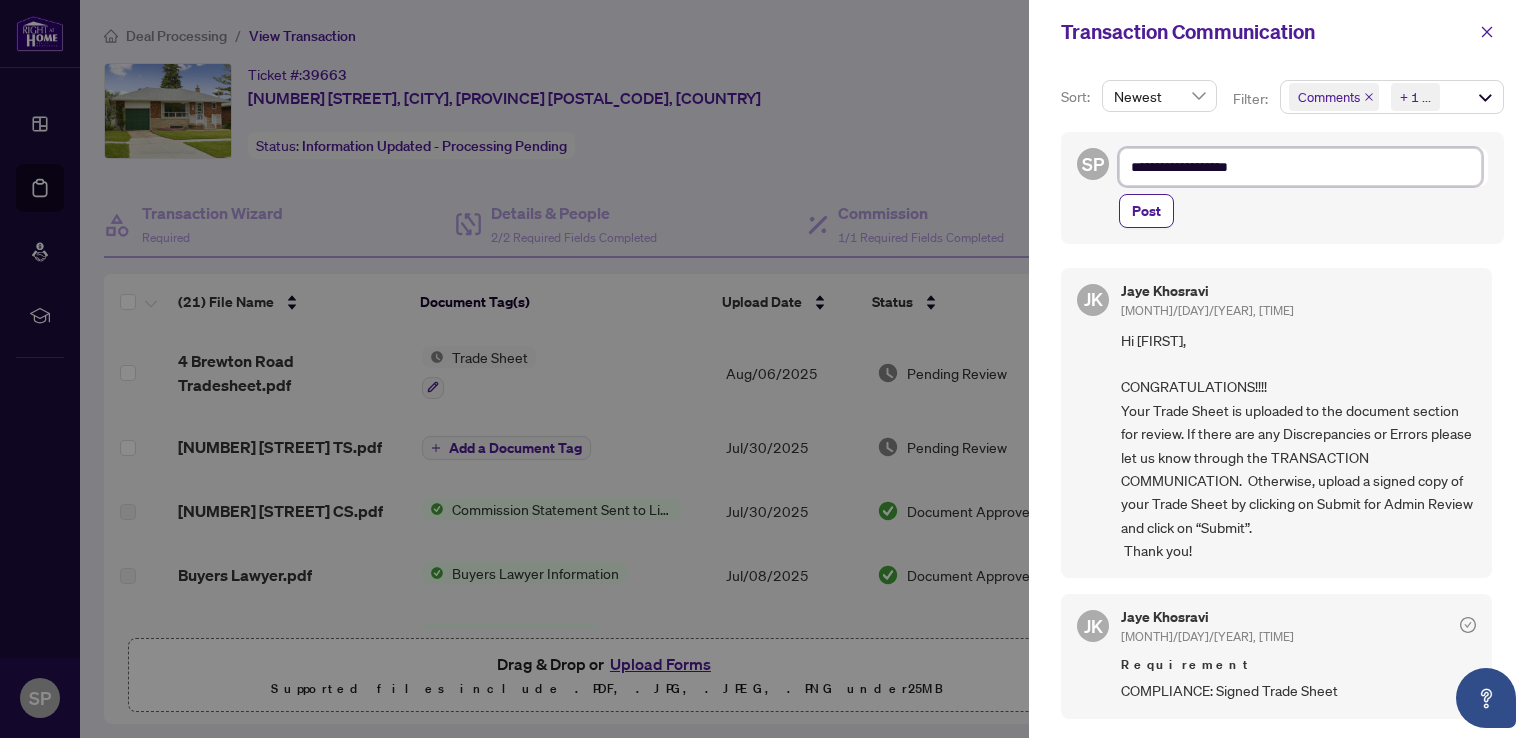 type on "**********" 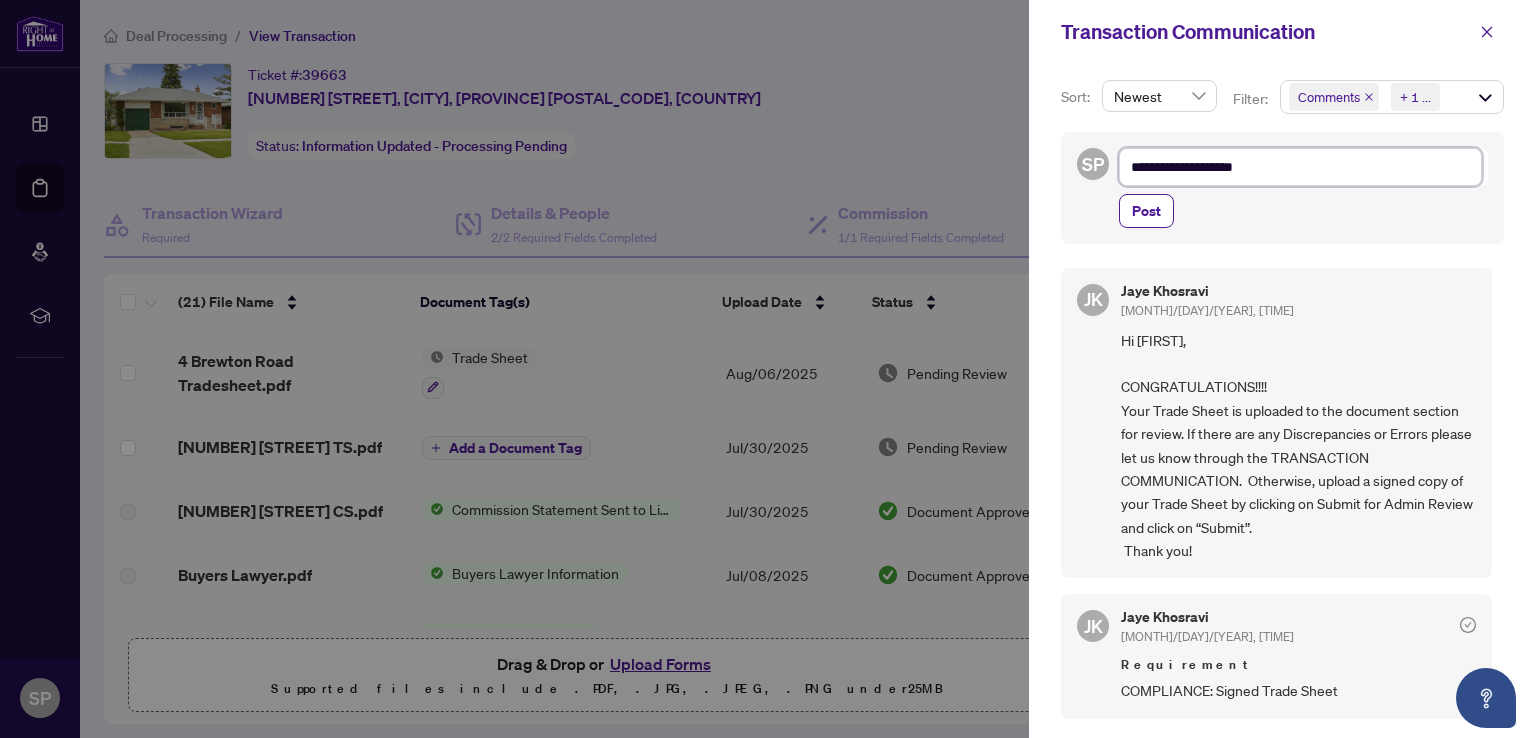 type on "**********" 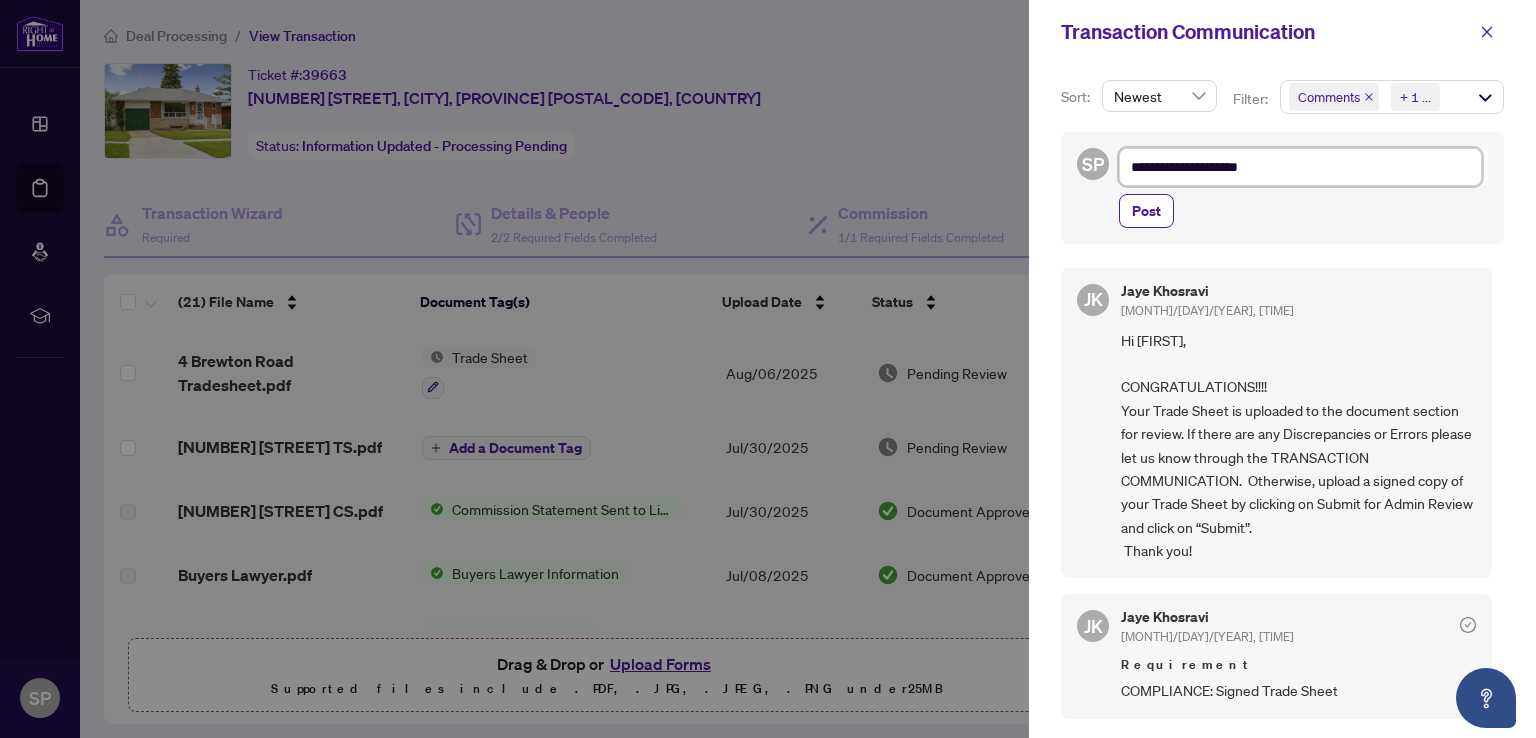 type on "**********" 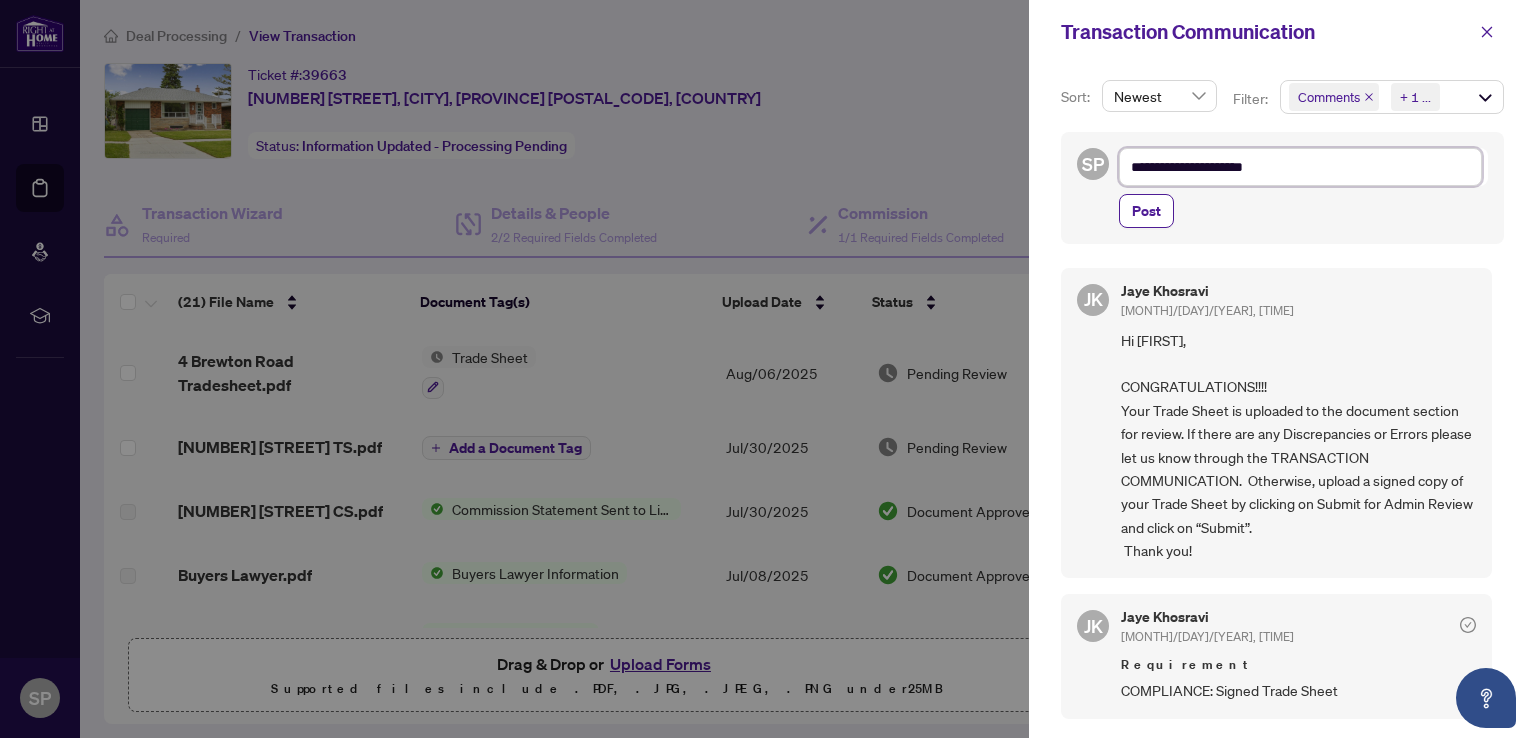 type on "**********" 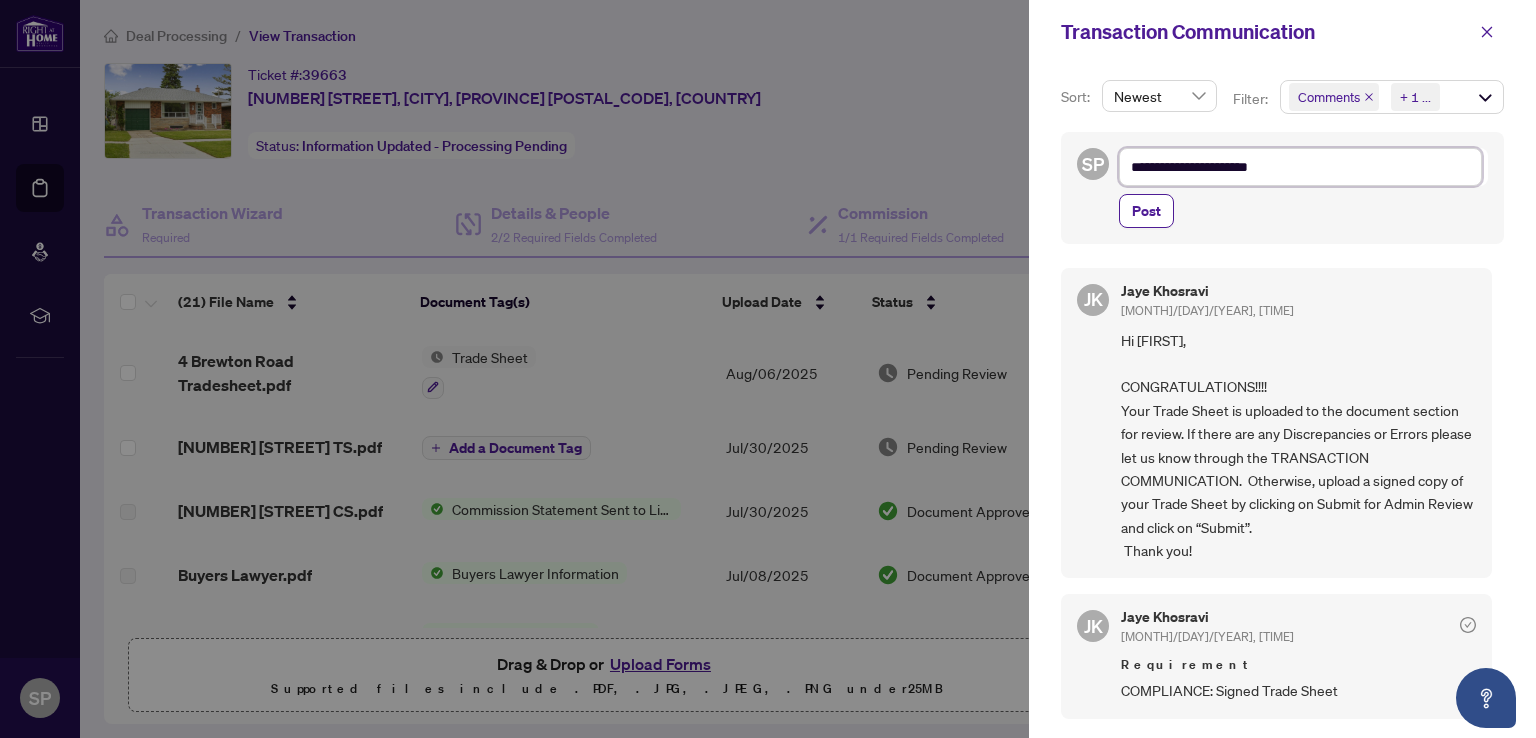 type on "**********" 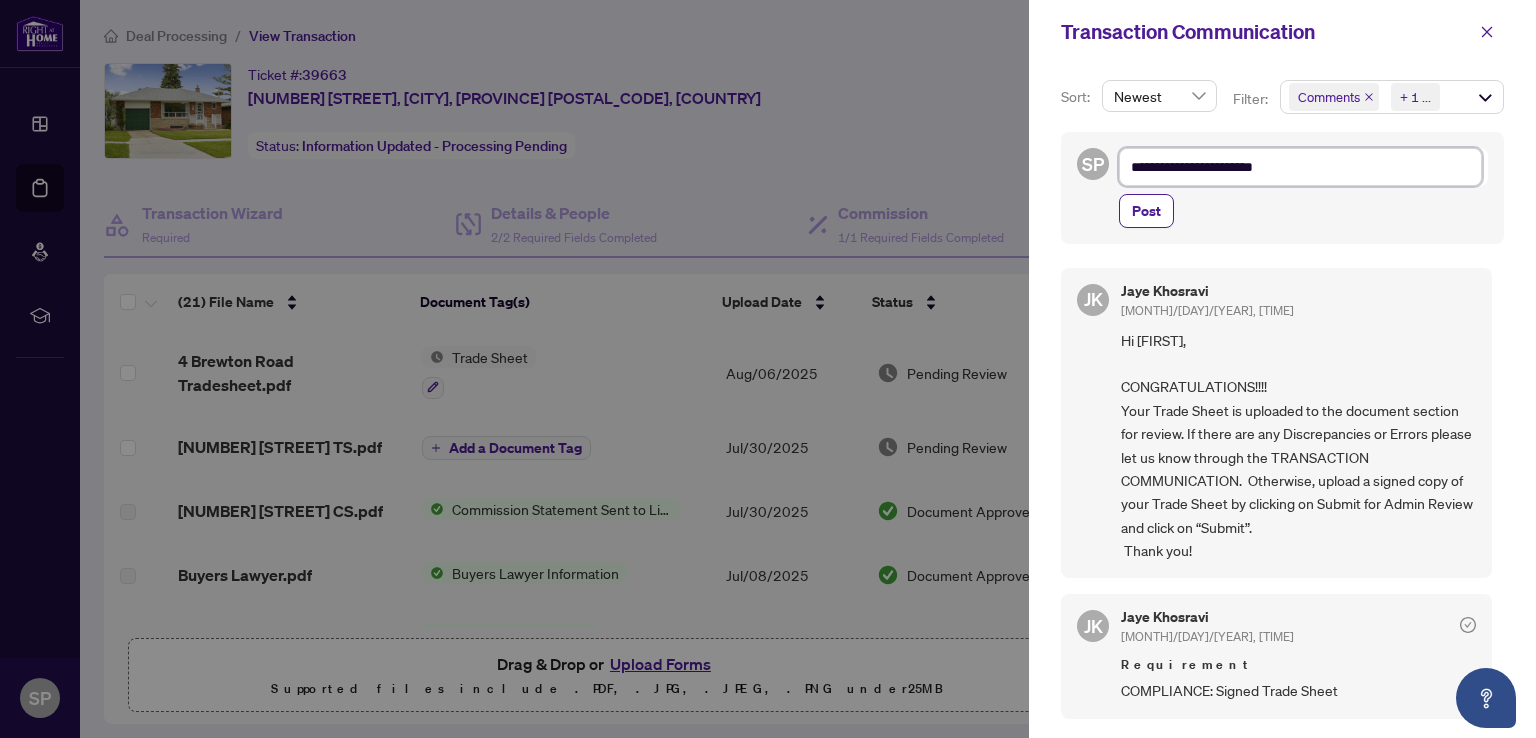 type on "**********" 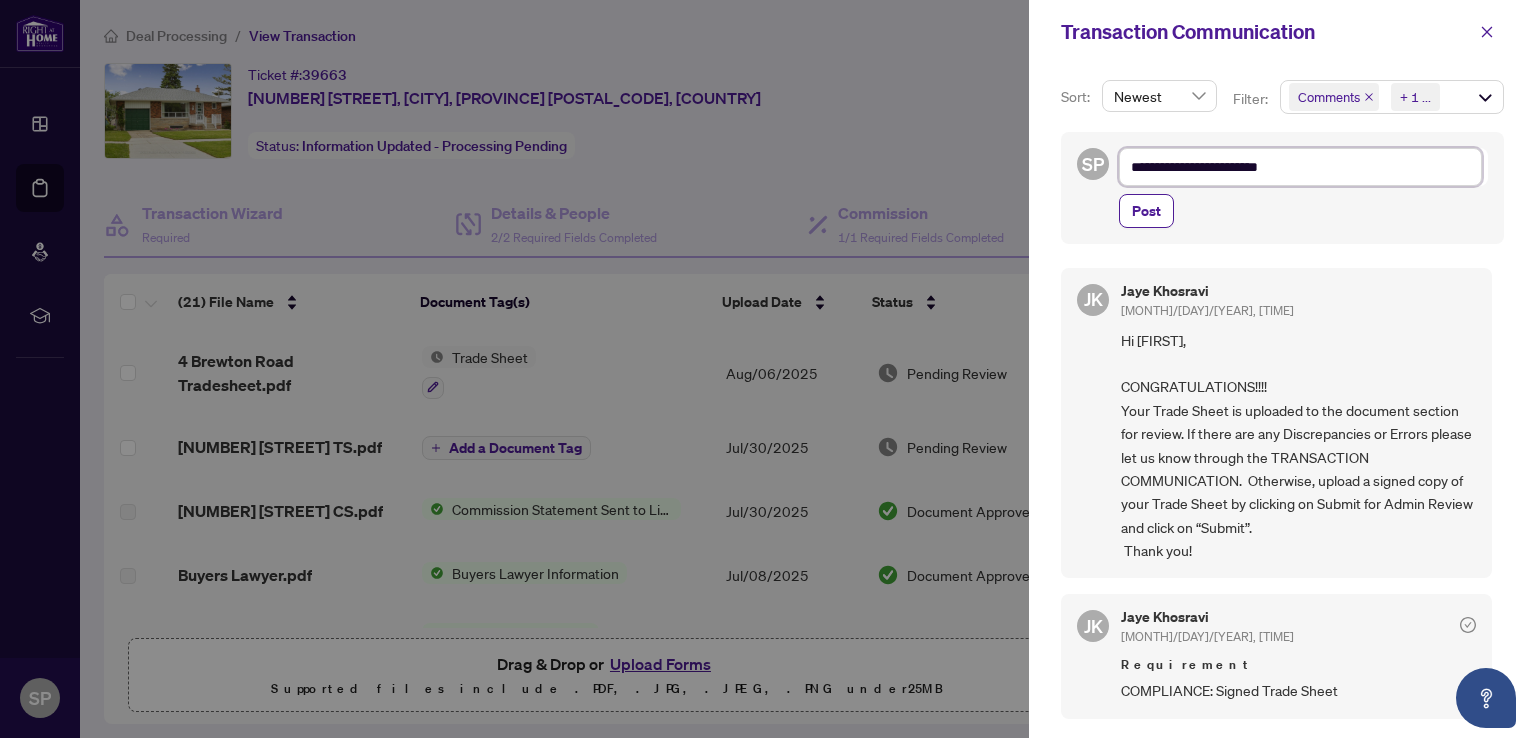 type on "**********" 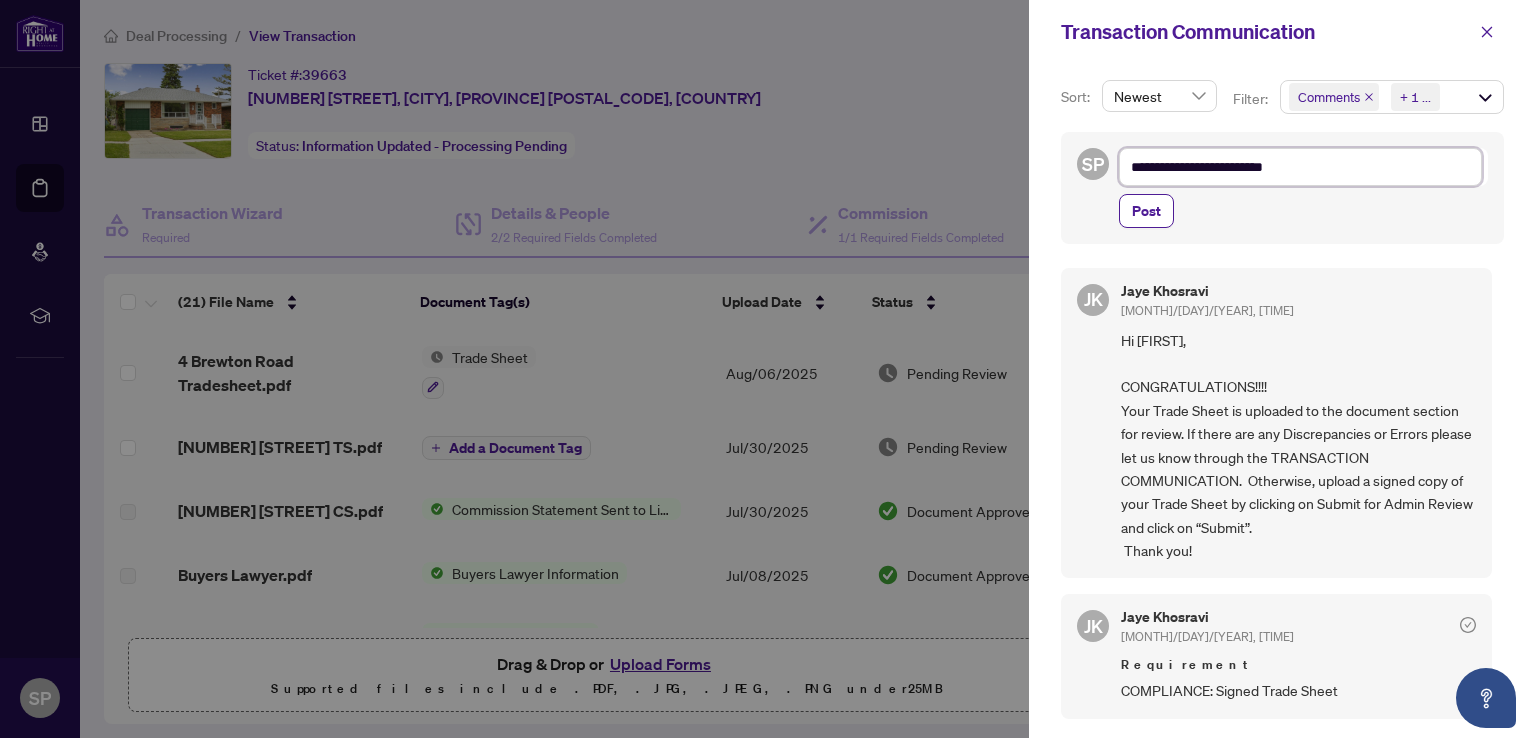 type on "**********" 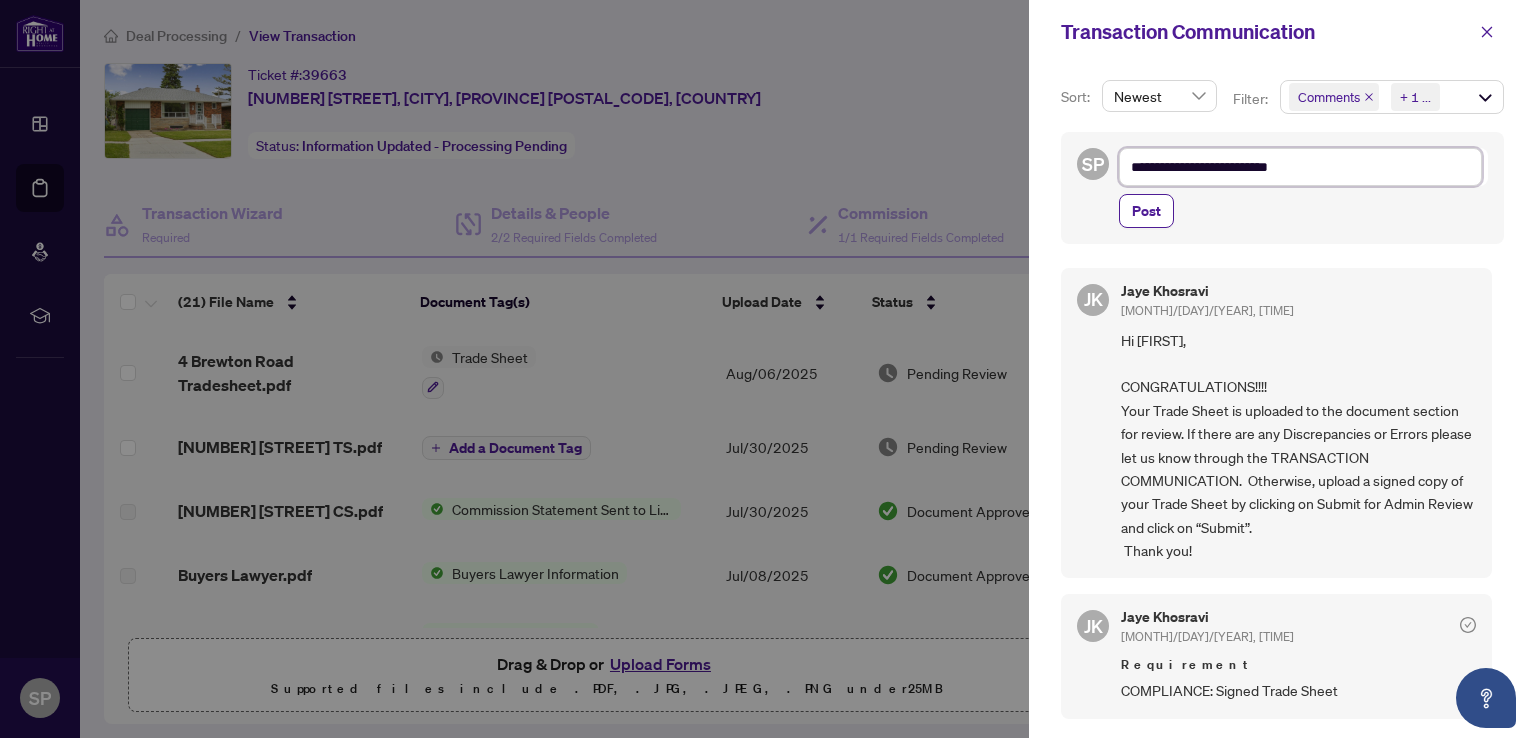 type on "**********" 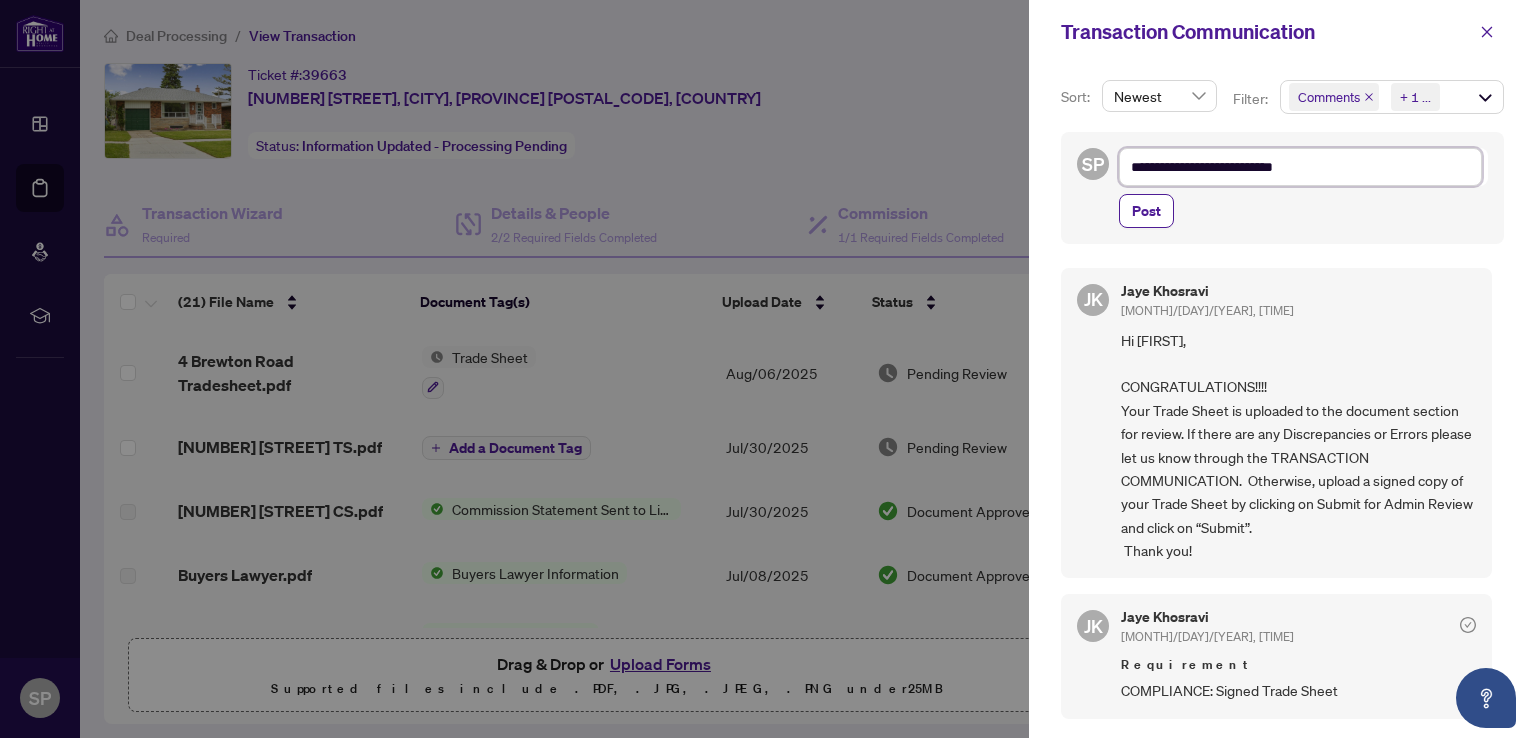 type on "**********" 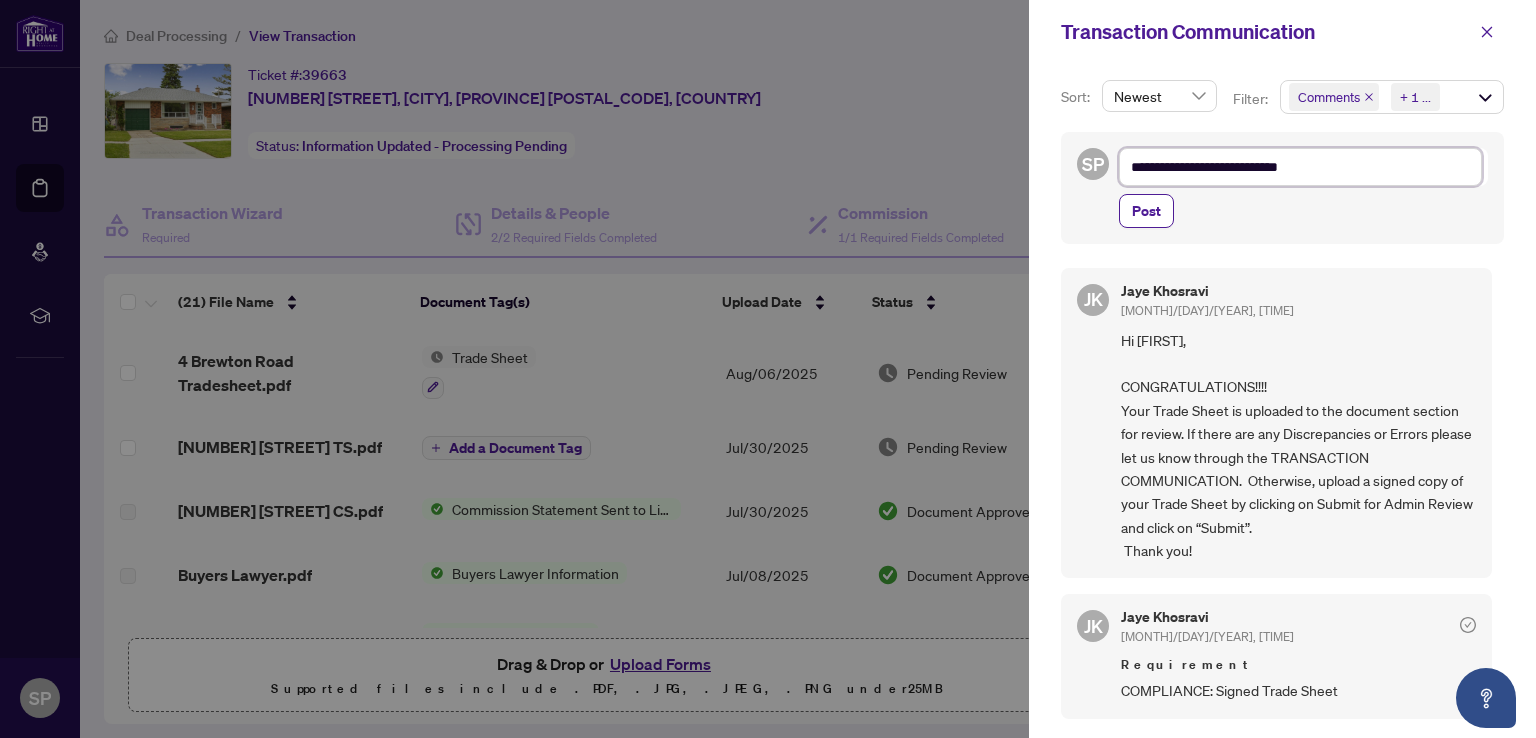 type on "**********" 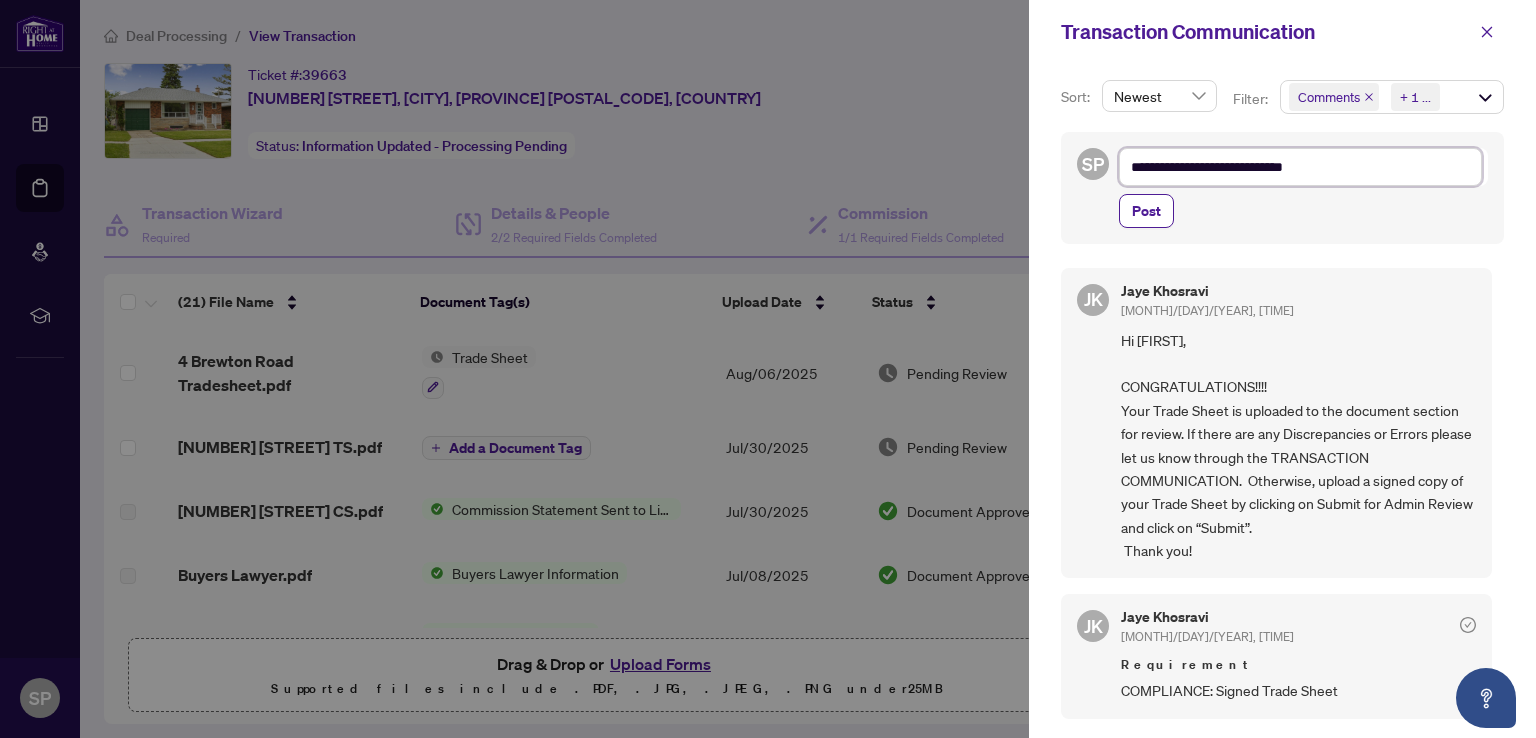 type on "**********" 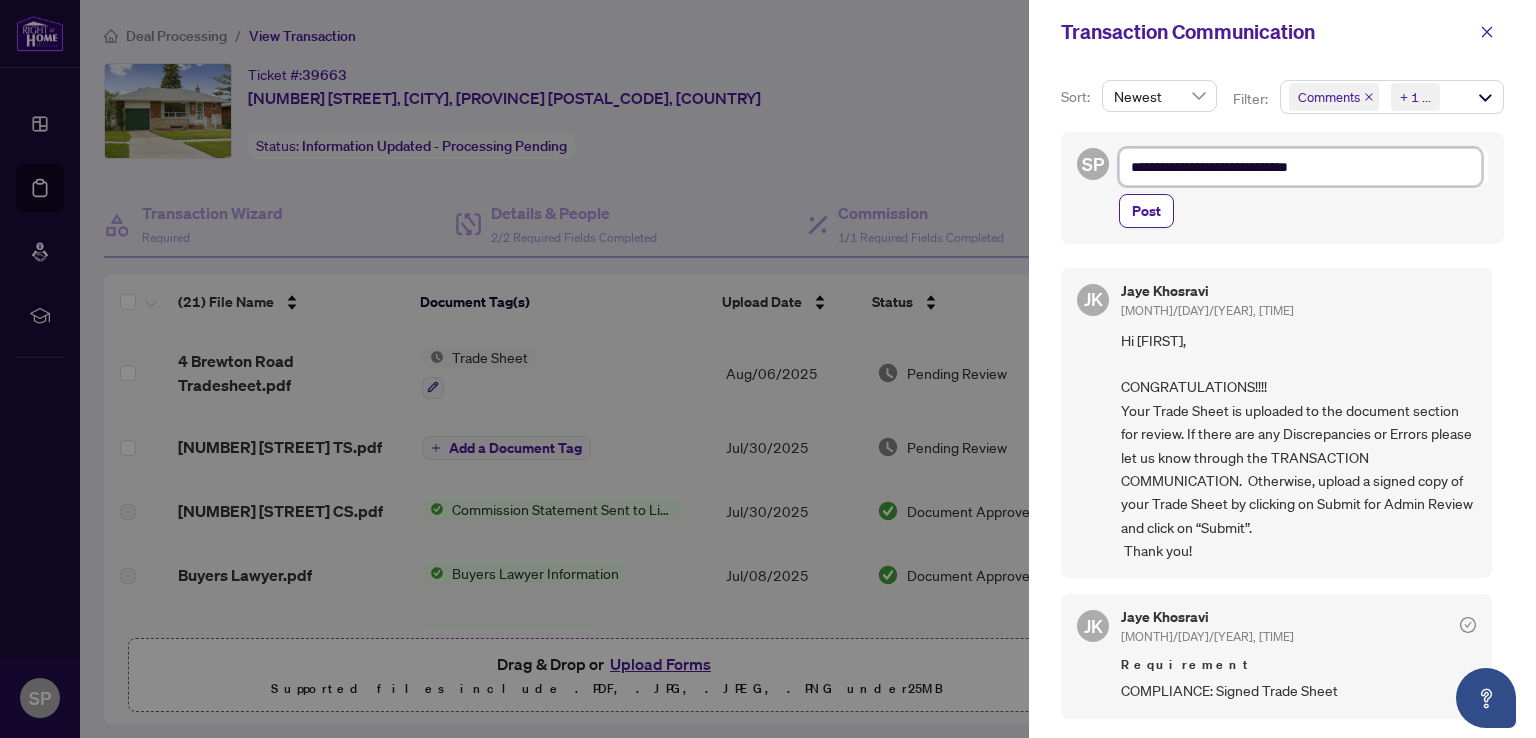 type on "**********" 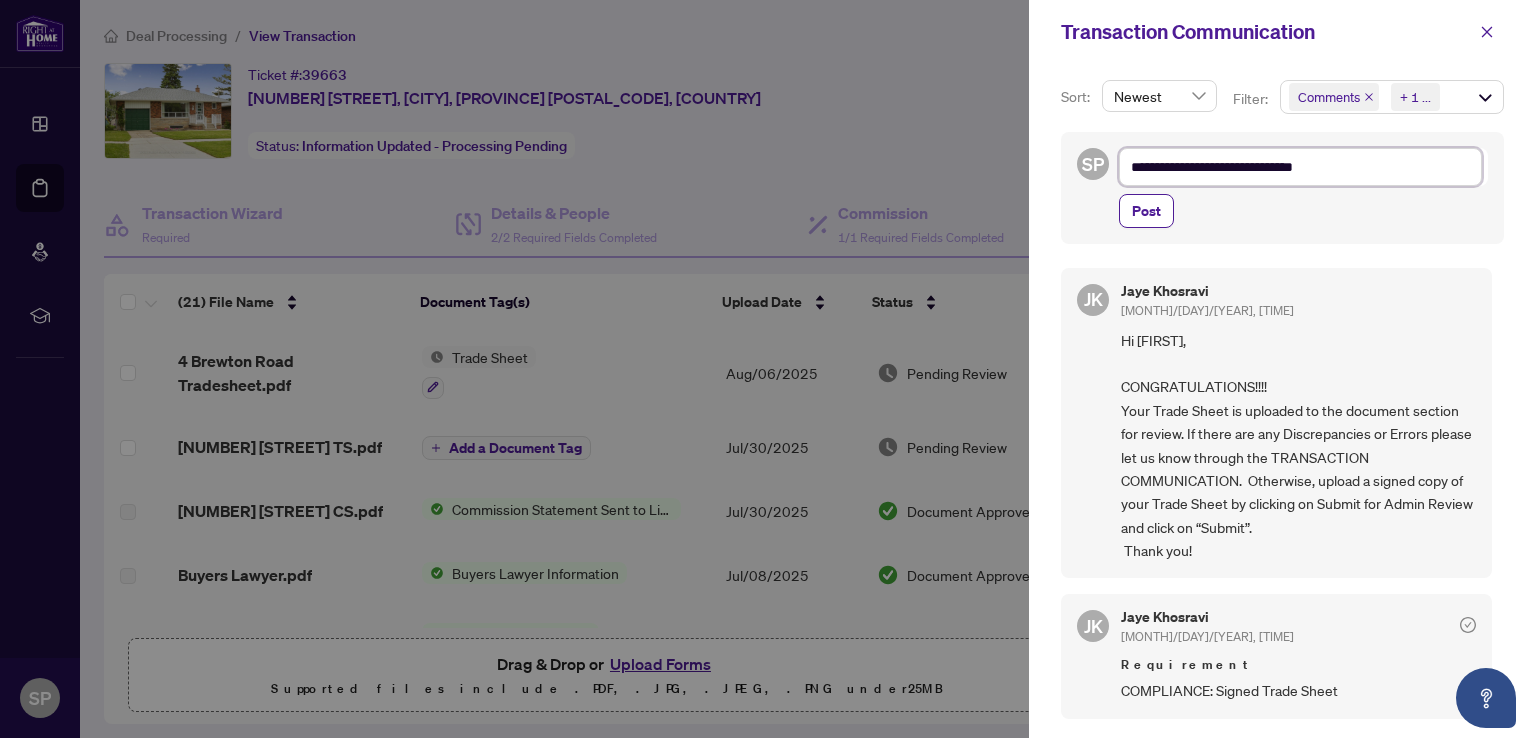 type on "**********" 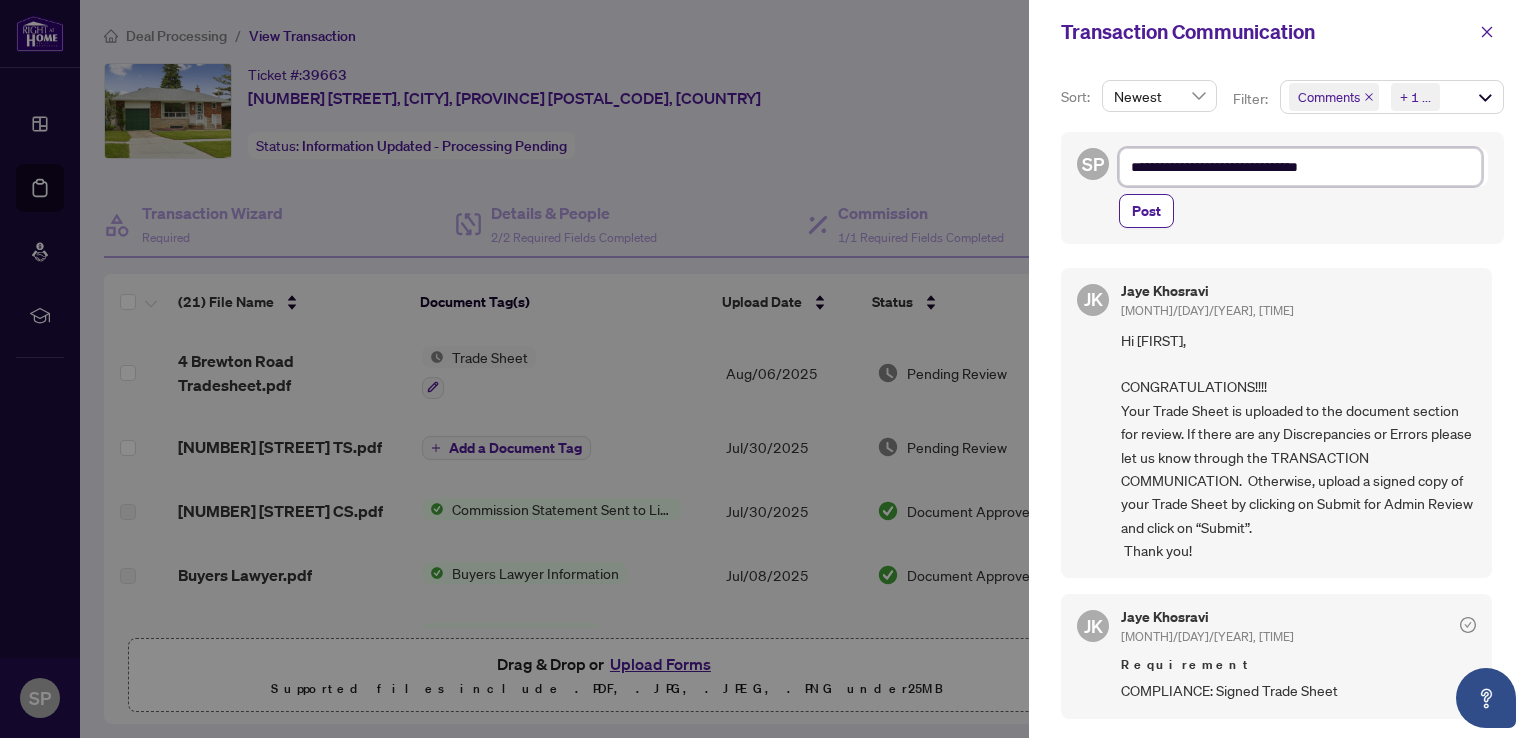 type on "**********" 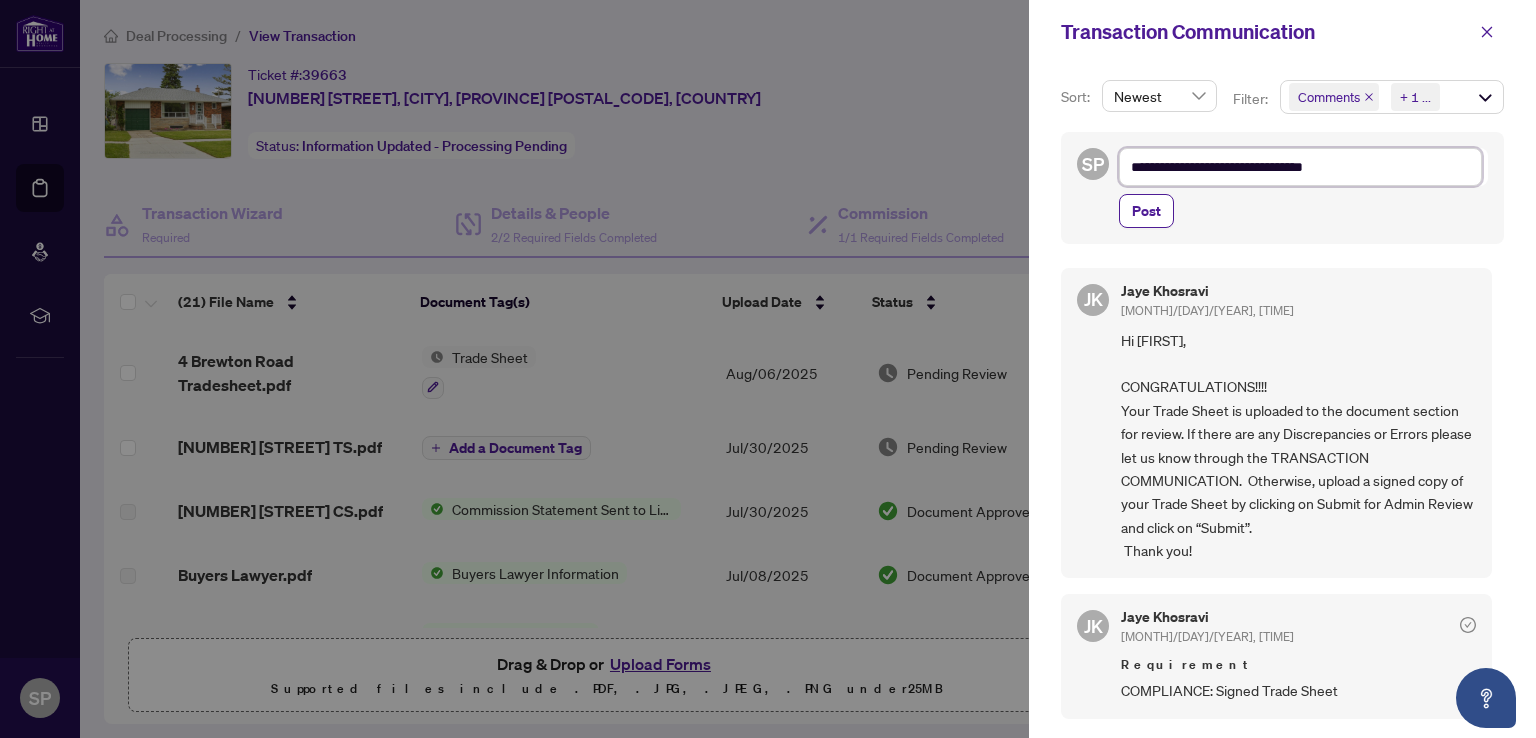 type on "**********" 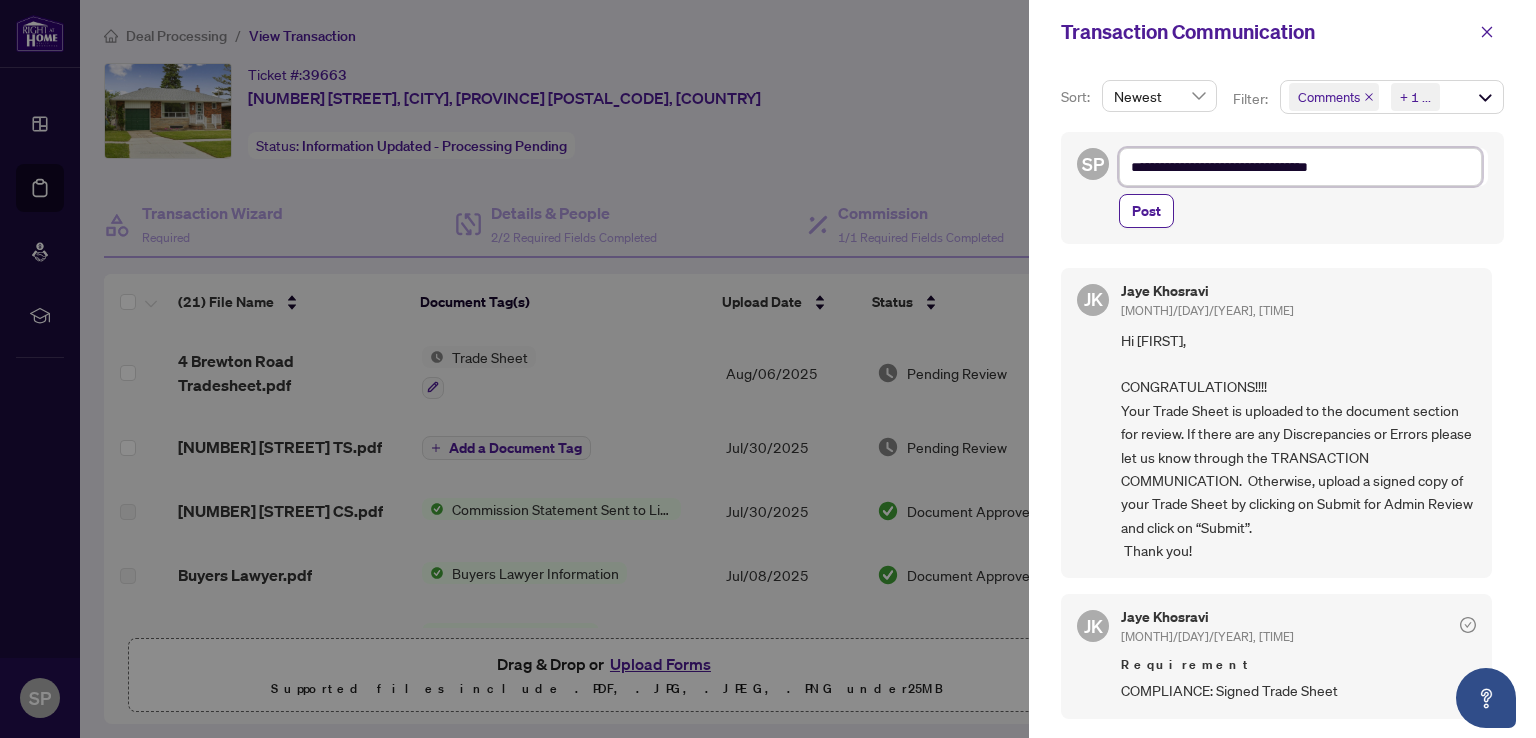type on "**********" 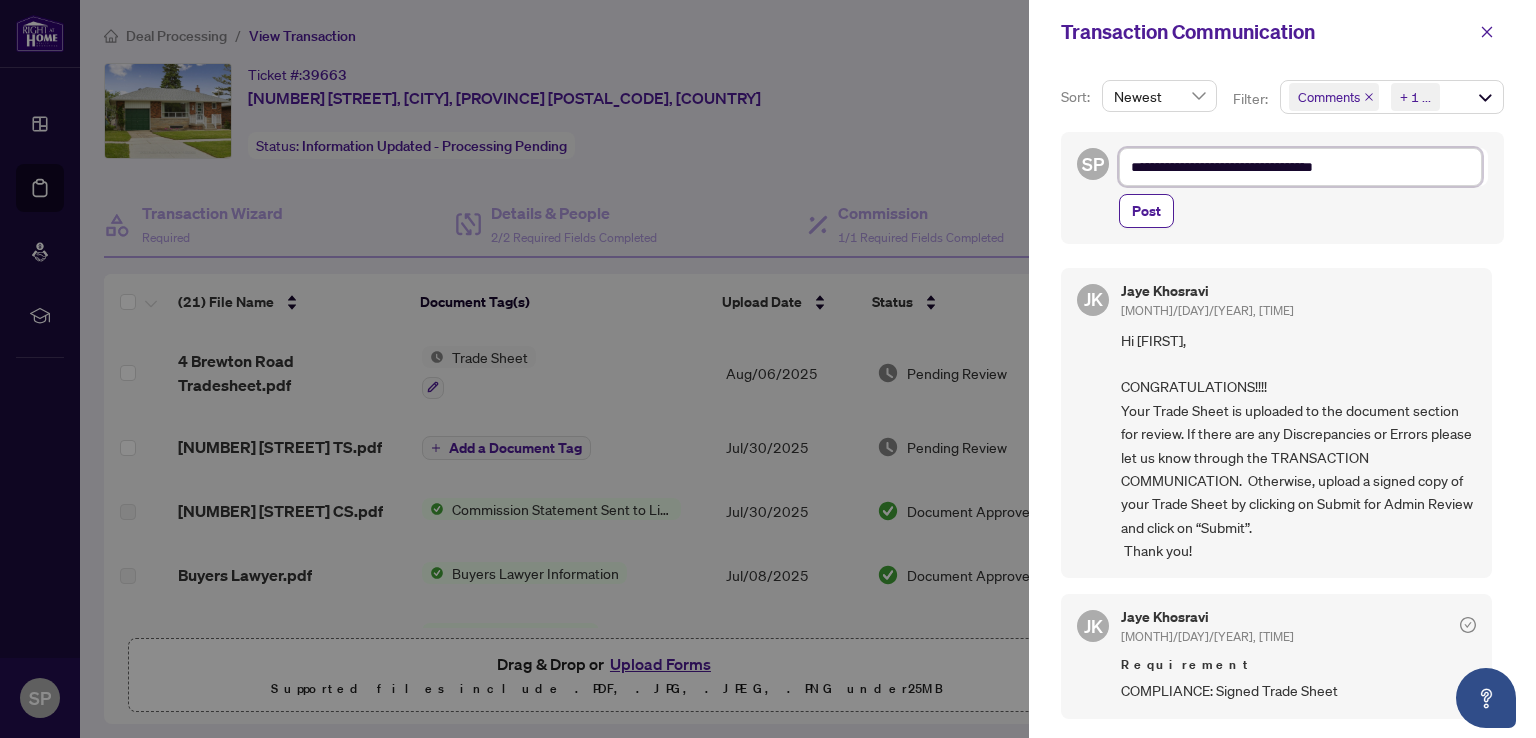 type on "**********" 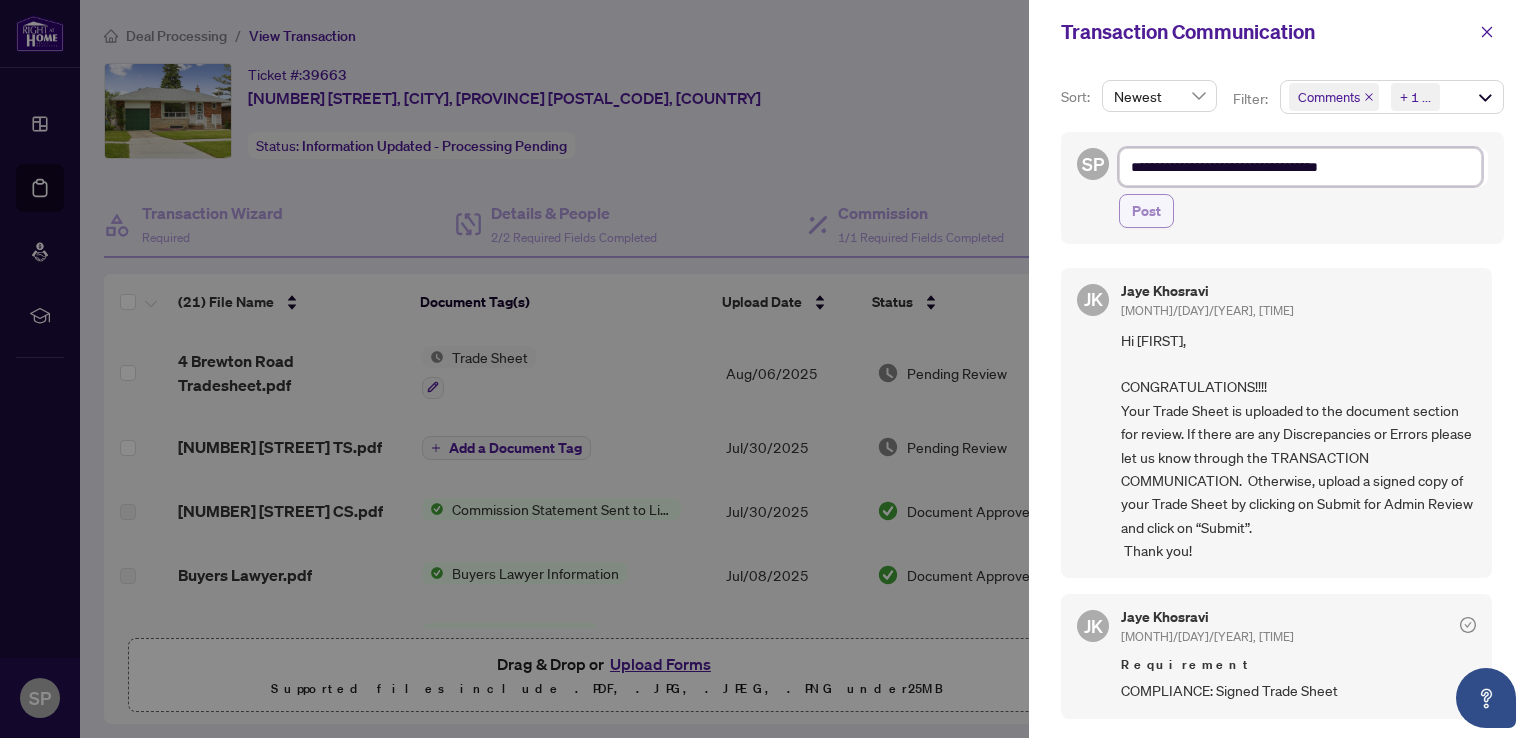 type on "**********" 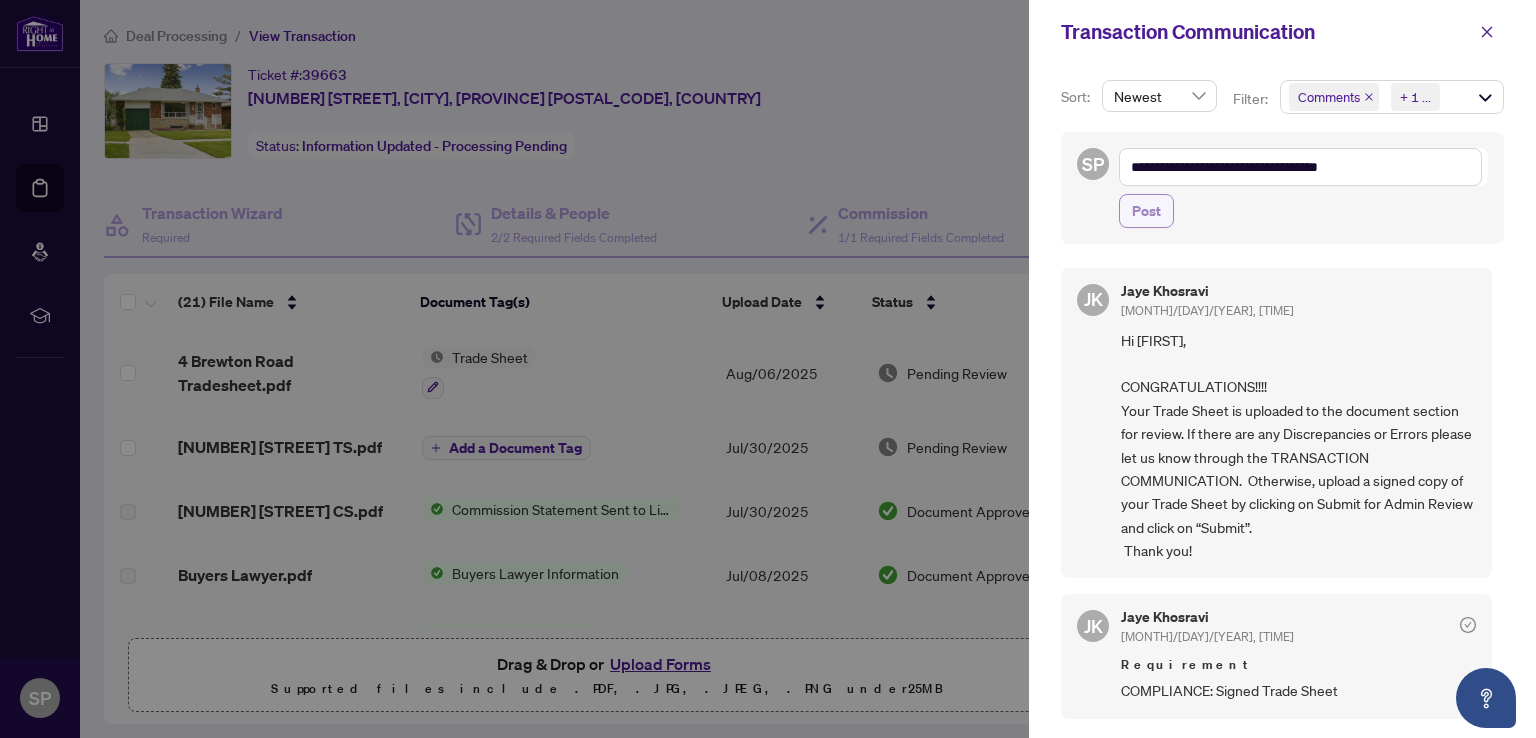 click on "Post" at bounding box center [1146, 211] 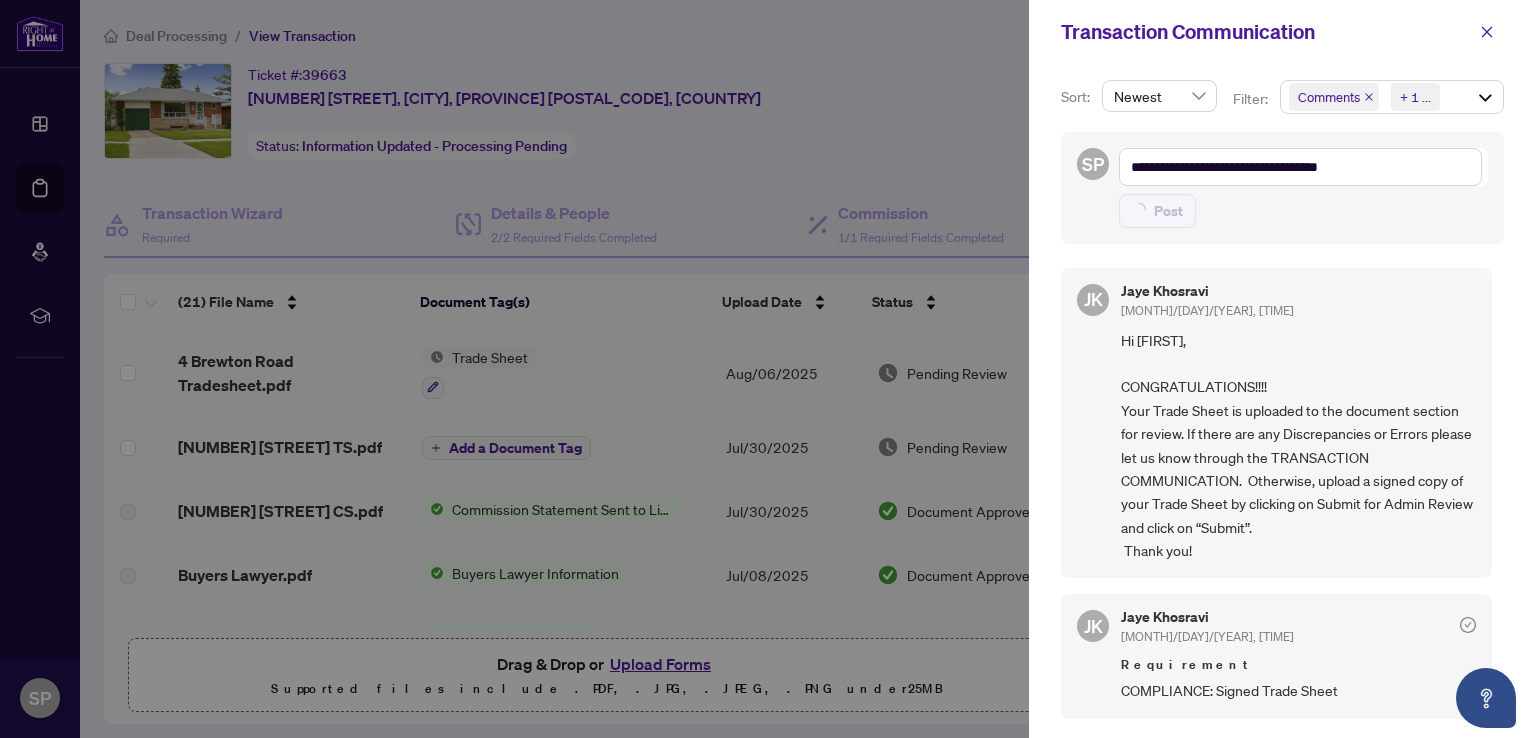 type 